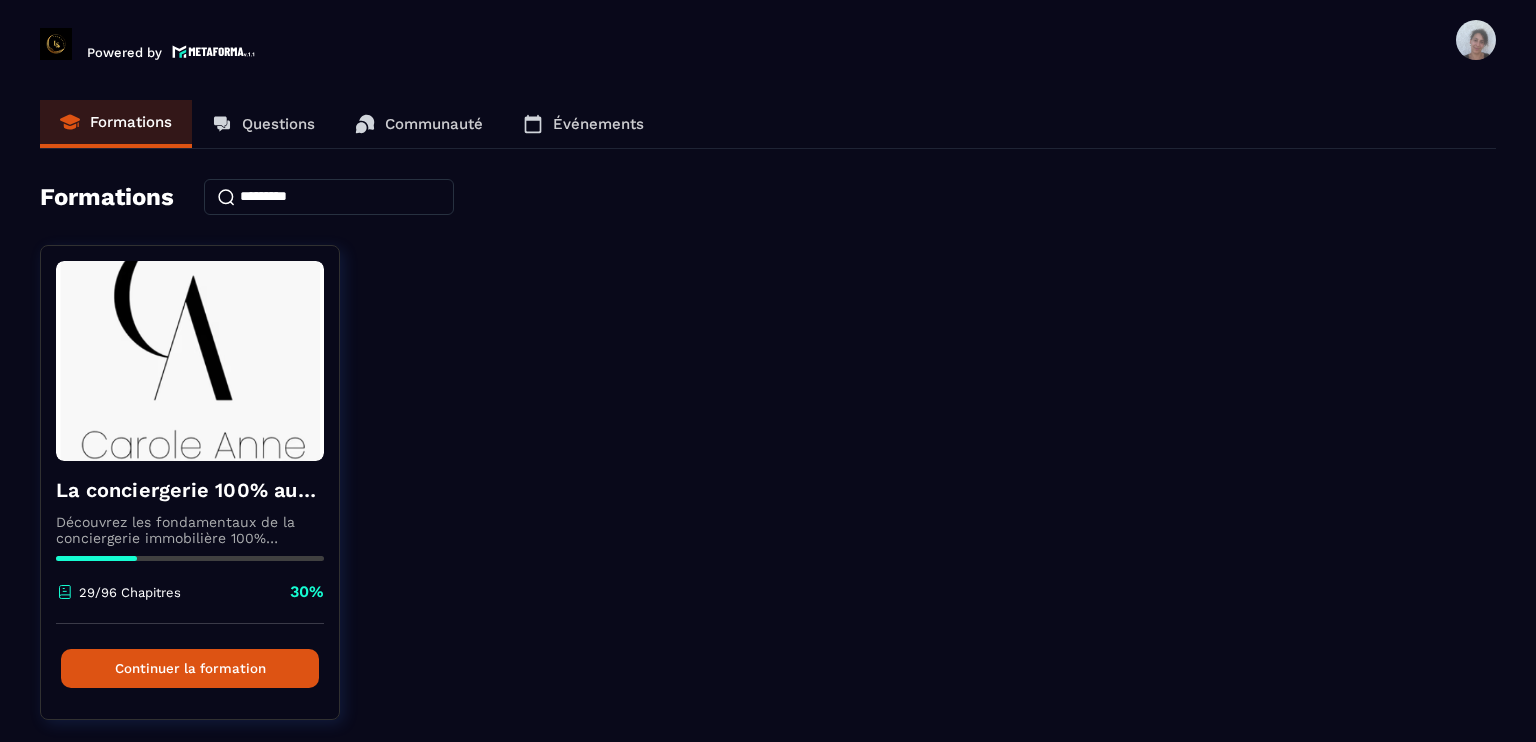 scroll, scrollTop: 0, scrollLeft: 0, axis: both 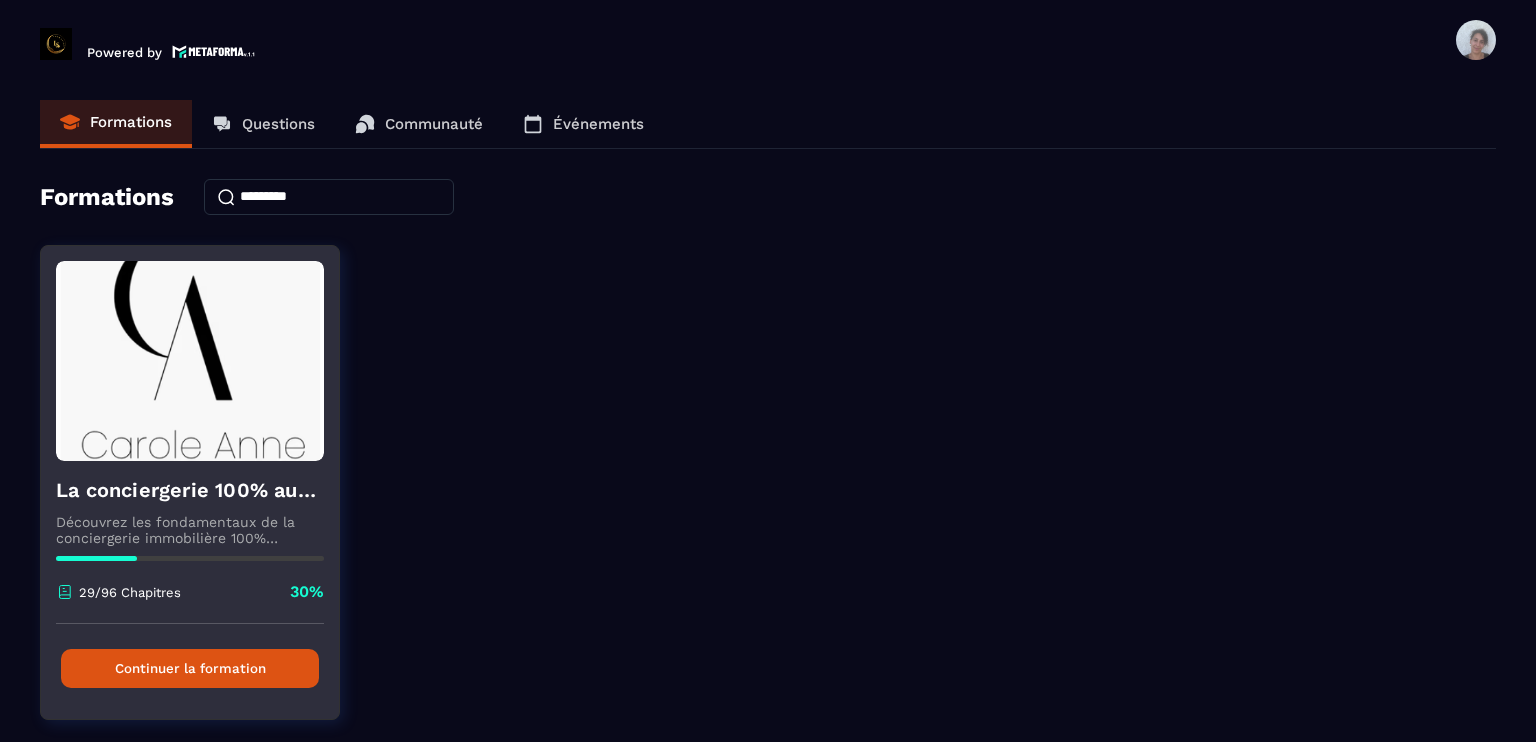 click on "Continuer la formation" at bounding box center [190, 668] 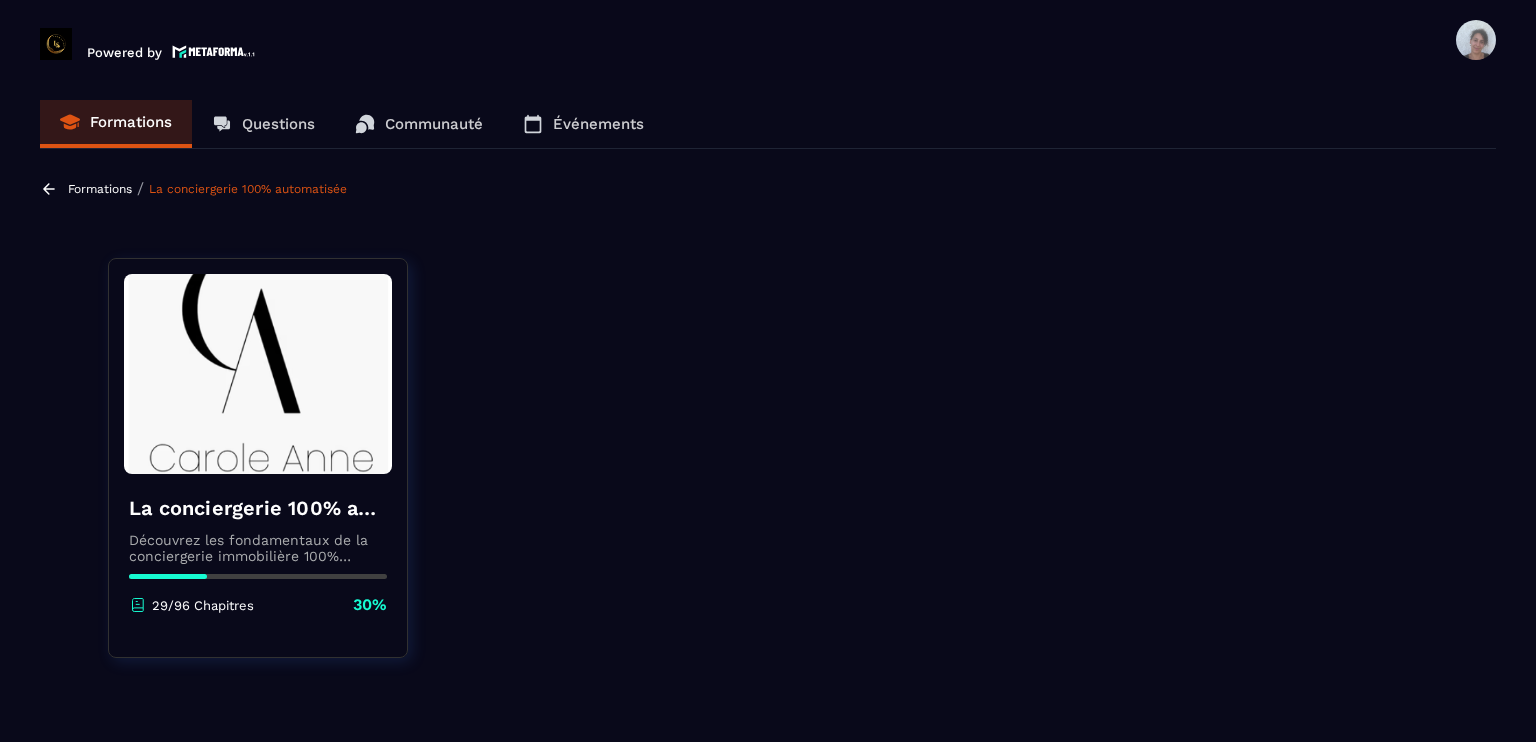 click on "La conciergerie 100% automatisée Découvrez les fondamentaux de la conciergerie immobilière 100% automatisée.
Cette formation est conçue pour vous permettre de lancer et maîtriser votre activité de conciergerie en toute simplicité.
Vous apprendrez :
✅ Les bases essentielles de la conciergerie pour démarrer sereinement.
✅ Les outils incontournables pour gérer vos clients et vos biens de manière efficace.
✅ L'automatisation des tâches répétitives pour gagner un maximum de temps au quotidien.
Objectif : Vous fournir toutes les clés pour créer une activité rentable et automatisée, tout en gardant du temps pour vous. 29/96 Chapitres 30%" at bounding box center [258, 555] 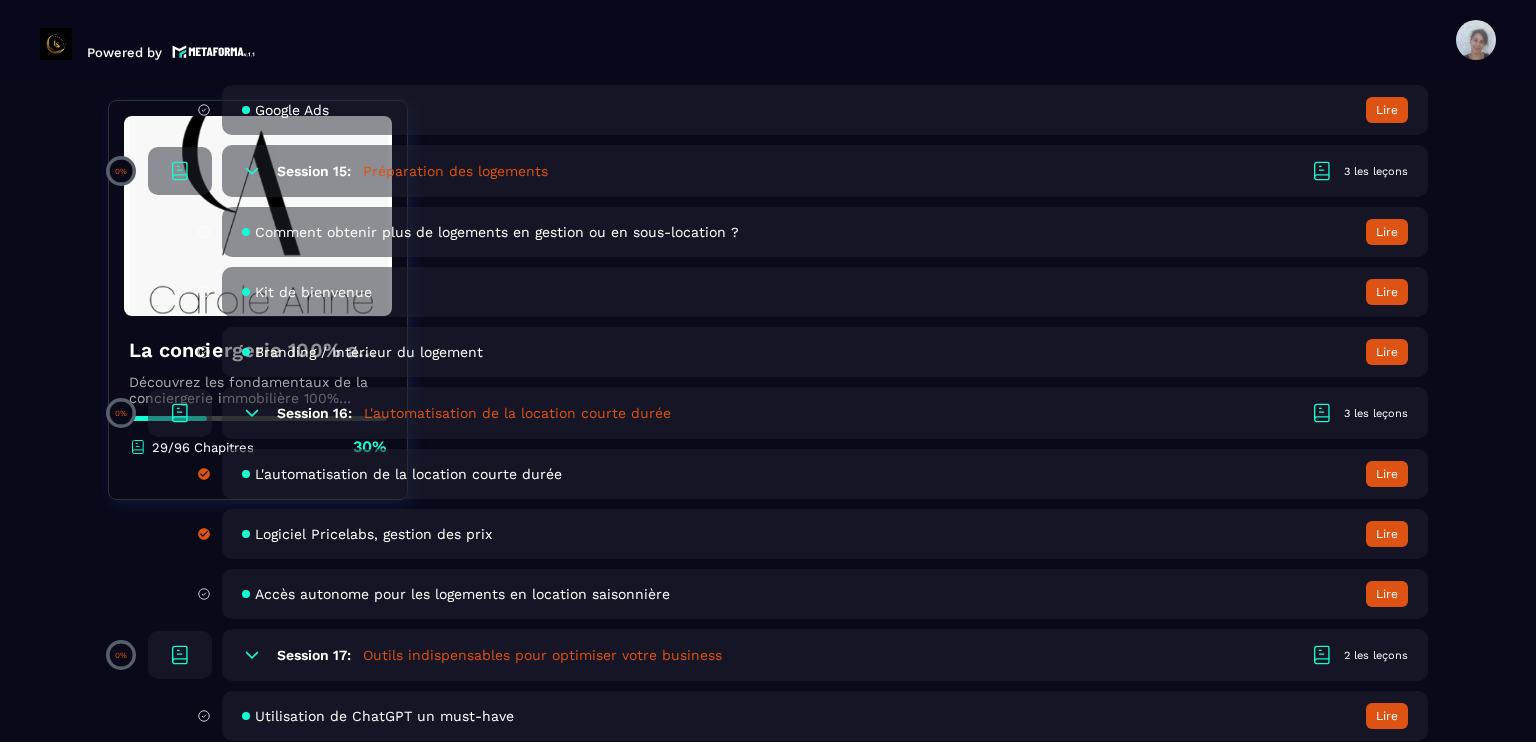 scroll, scrollTop: 4080, scrollLeft: 0, axis: vertical 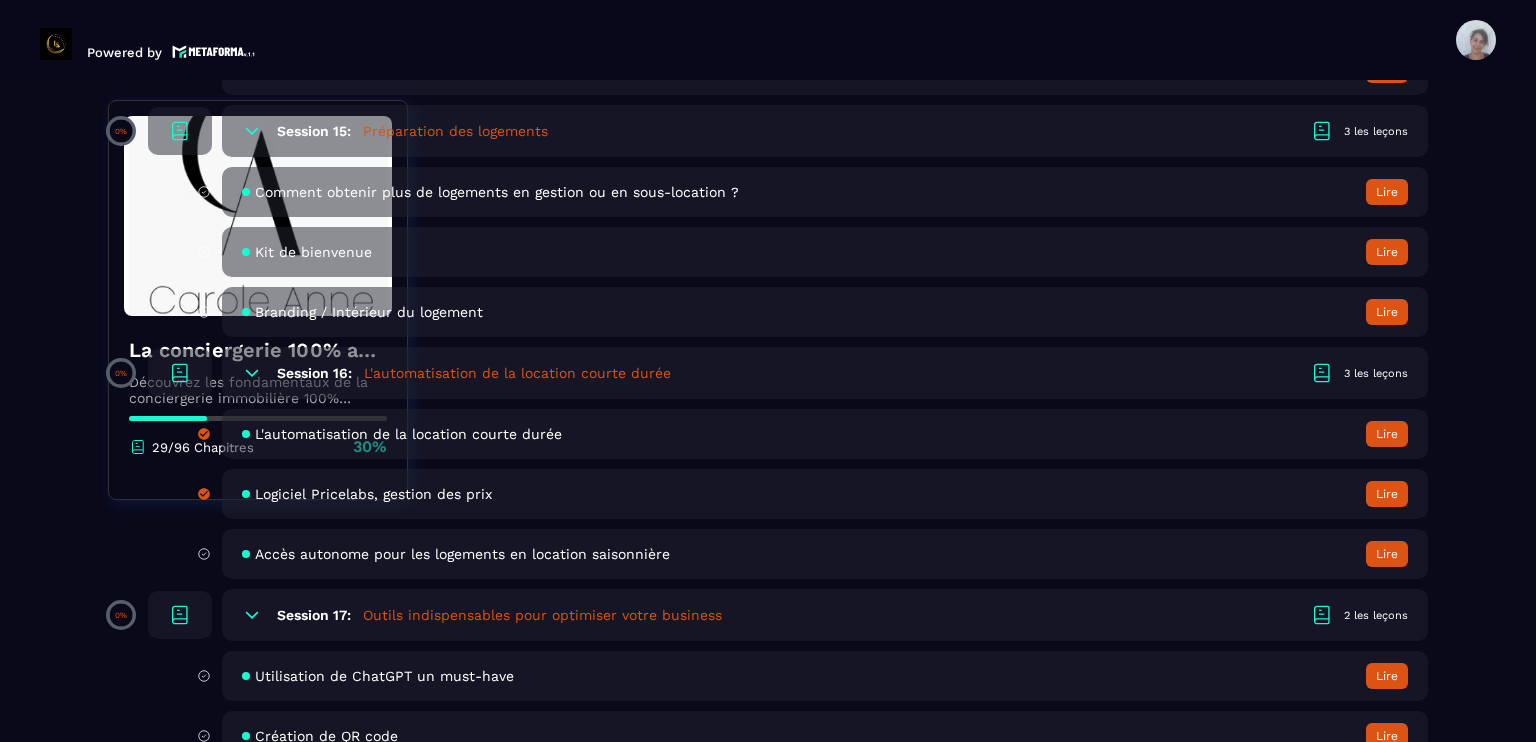 click on "Lire" at bounding box center [1387, 554] 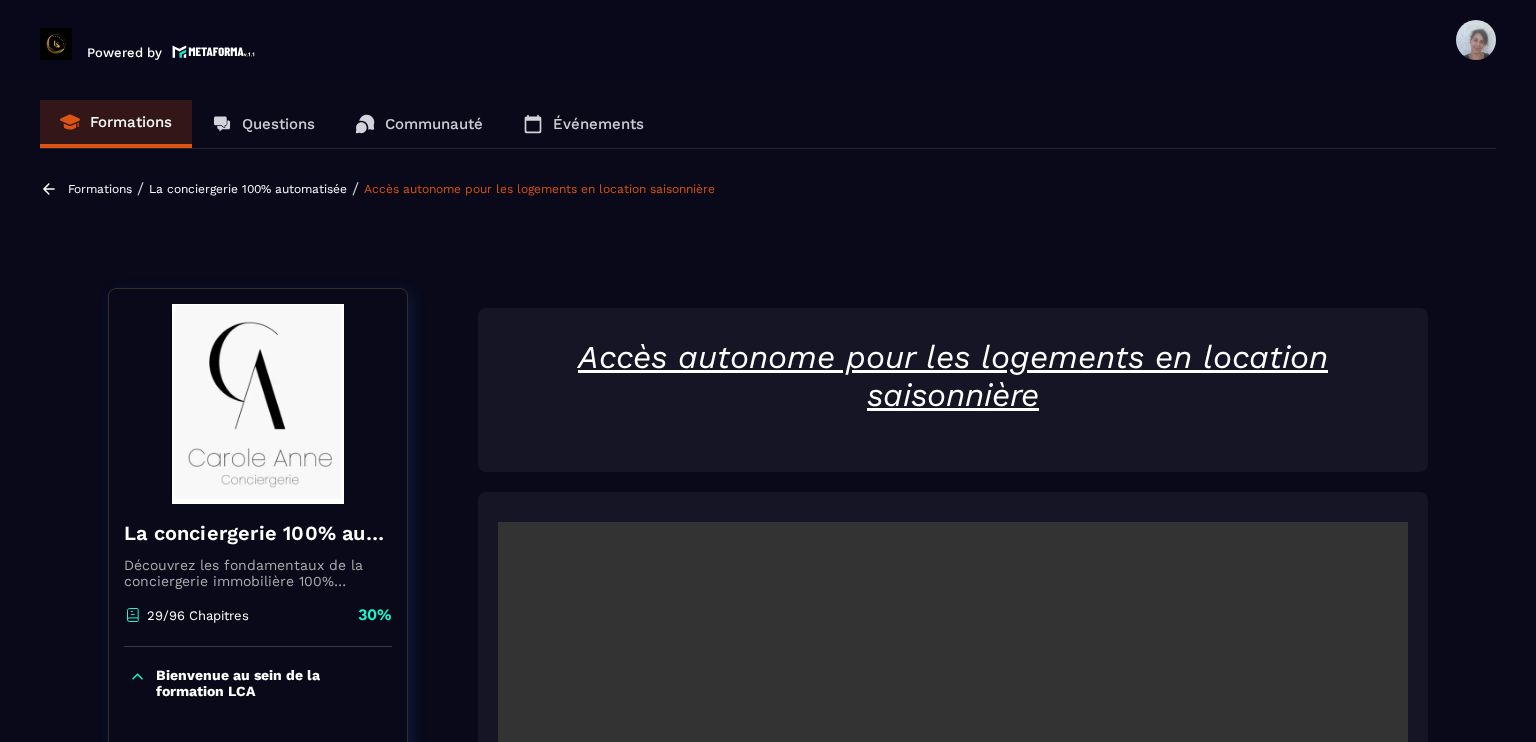 scroll, scrollTop: 8, scrollLeft: 0, axis: vertical 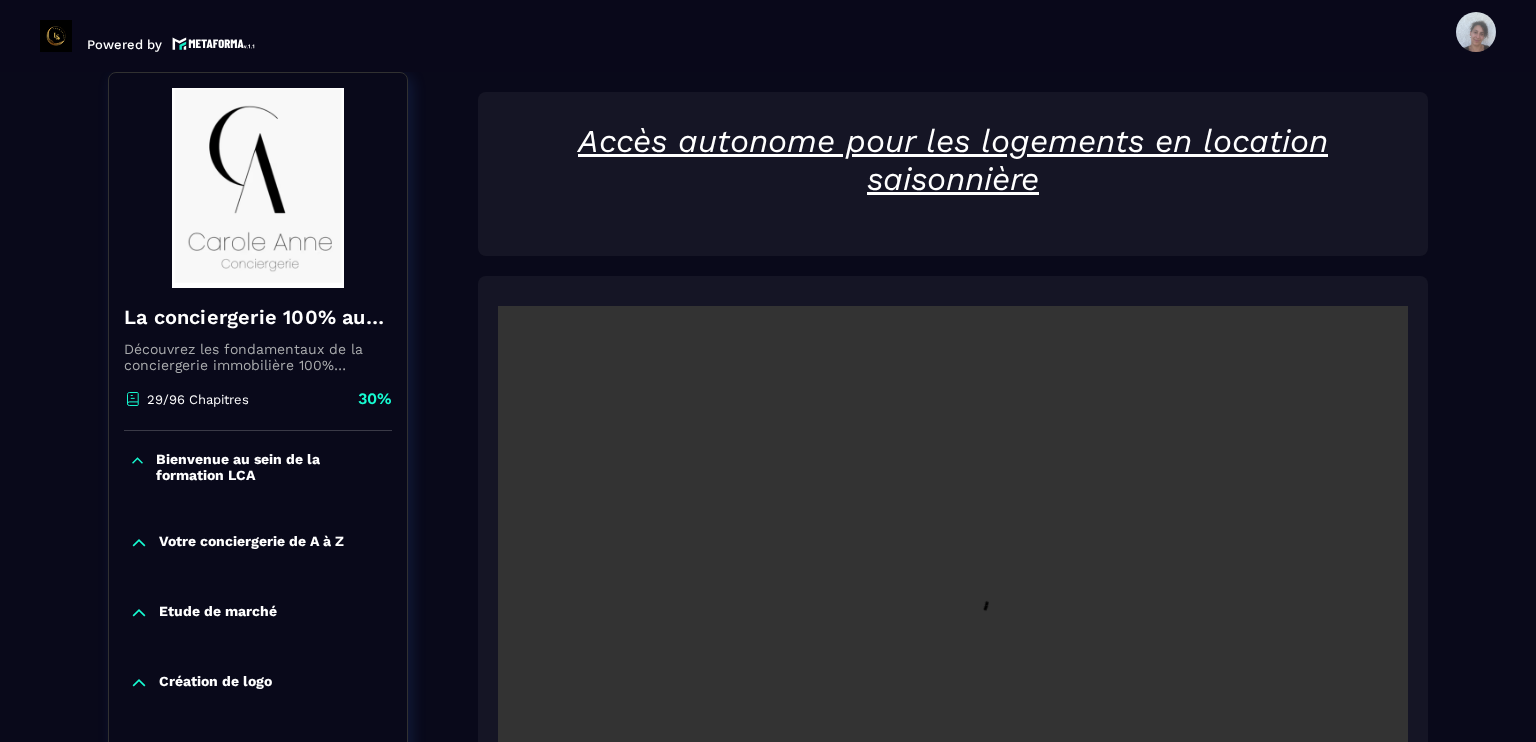 click on "Formations / La conciergerie 100% automatisée / Accès autonome pour les logements en location saisonnière La conciergerie 100% automatisée Découvrez les fondamentaux de la conciergerie immobilière 100% automatisée.
Cette formation est conçue pour vous permettre de lancer et maîtriser votre activité de conciergerie en toute simplicité.
Vous apprendrez :
✅ Les bases essentielles de la conciergerie pour démarrer sereinement.
✅ Les outils incontournables pour gérer vos clients et vos biens de manière efficace.
✅ L'automatisation des tâches répétitives pour gagner un maximum de temps au quotidien.
Objectif : Vous fournir toutes les clés pour créer une activité rentable et automatisée, tout en gardant du temps pour vous. 29/96 Chapitres 30%  Bienvenue au sein de la formation LCA Votre conciergerie de A à Z Etude de marché Création de logo Votre site internet Création du forfait idéal pour les propriétaires Création de votre société Logement haut de gamme Facturation 2" at bounding box center [768, 1278] 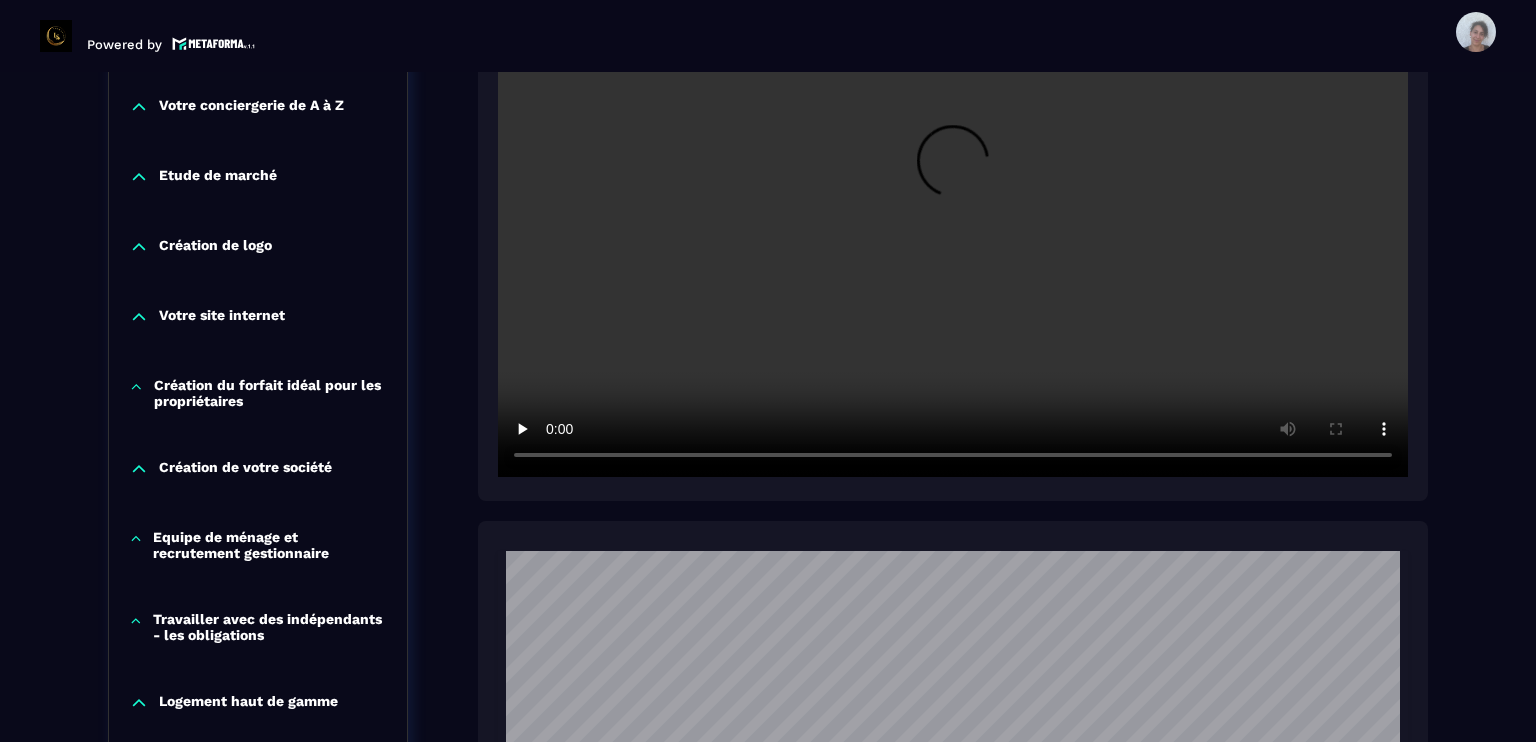 scroll, scrollTop: 648, scrollLeft: 0, axis: vertical 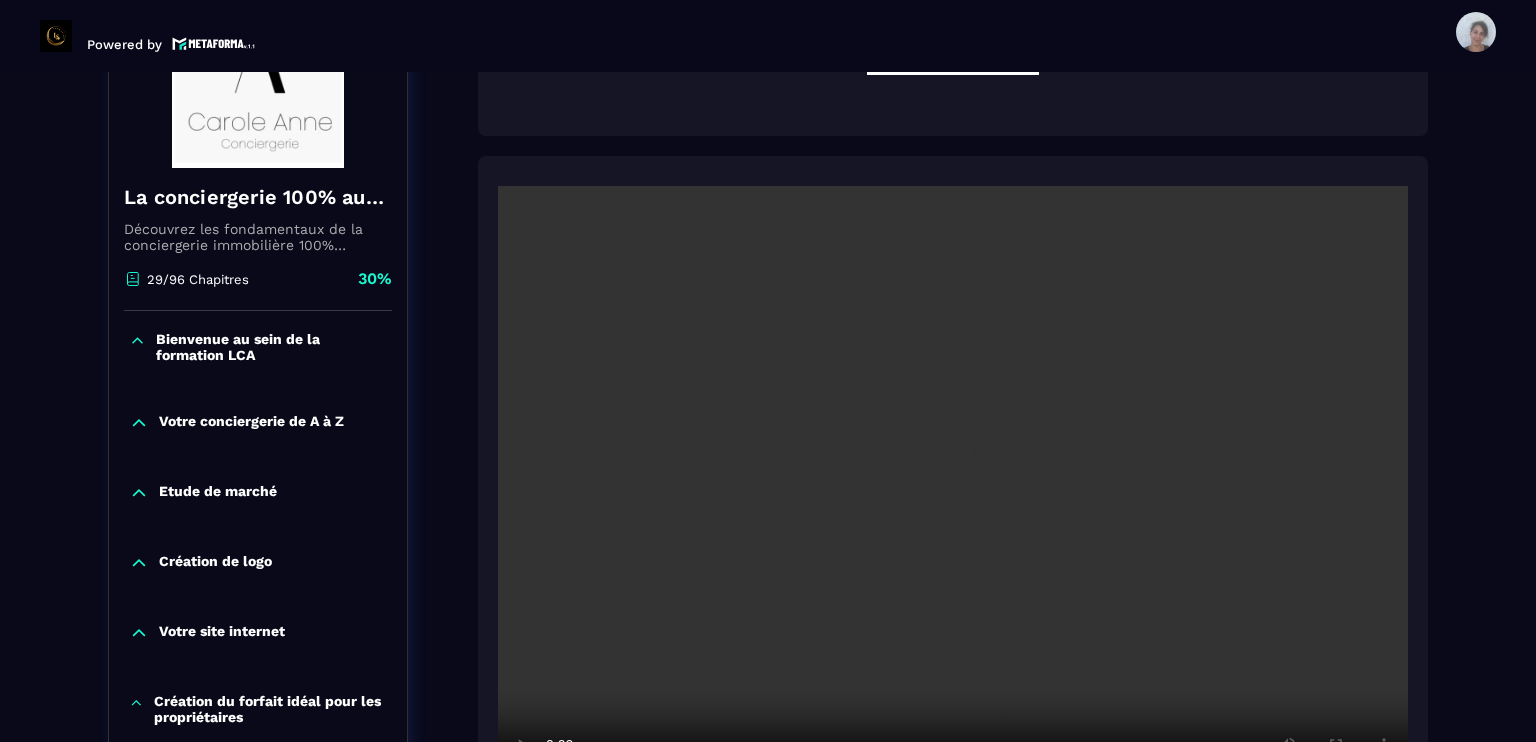 click at bounding box center (953, 489) 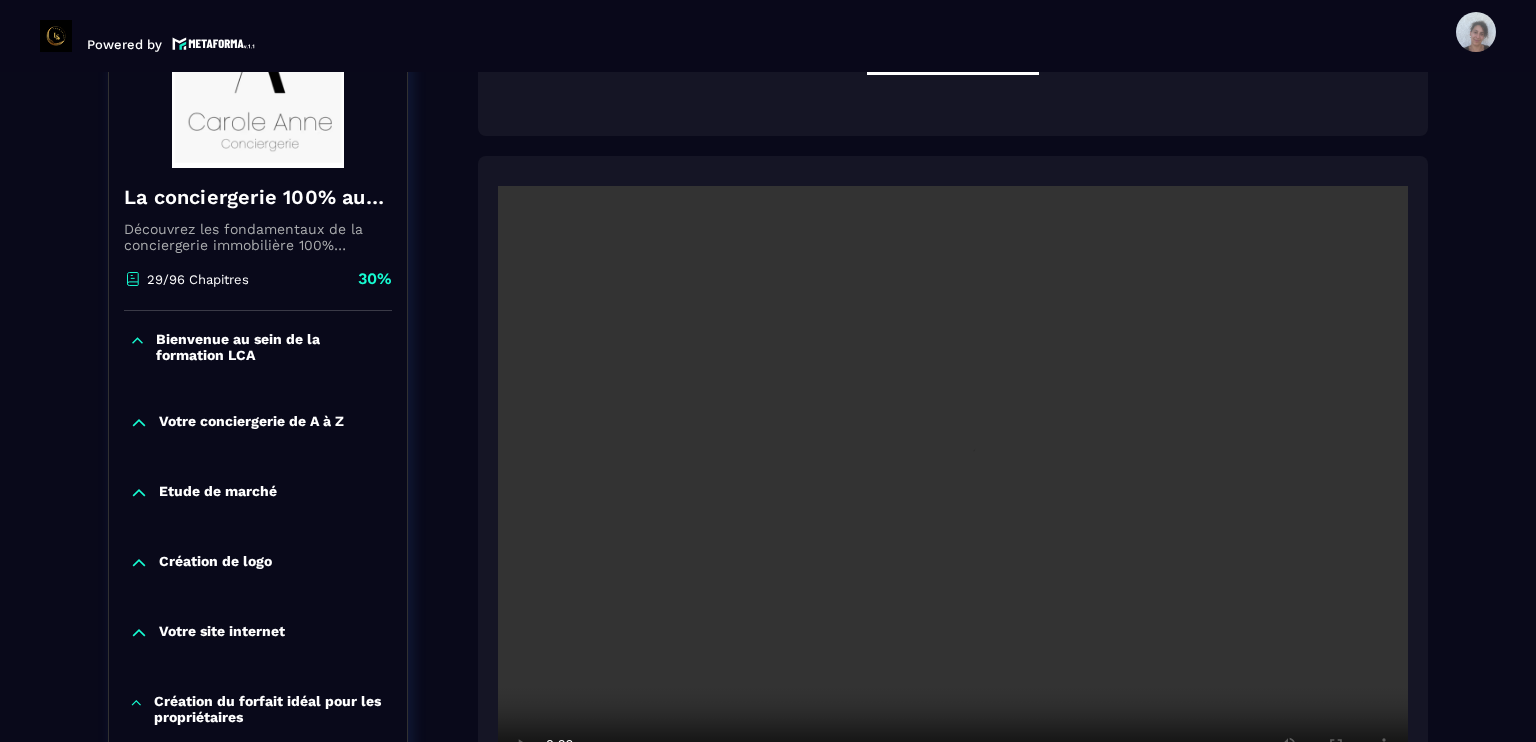 click at bounding box center [953, 489] 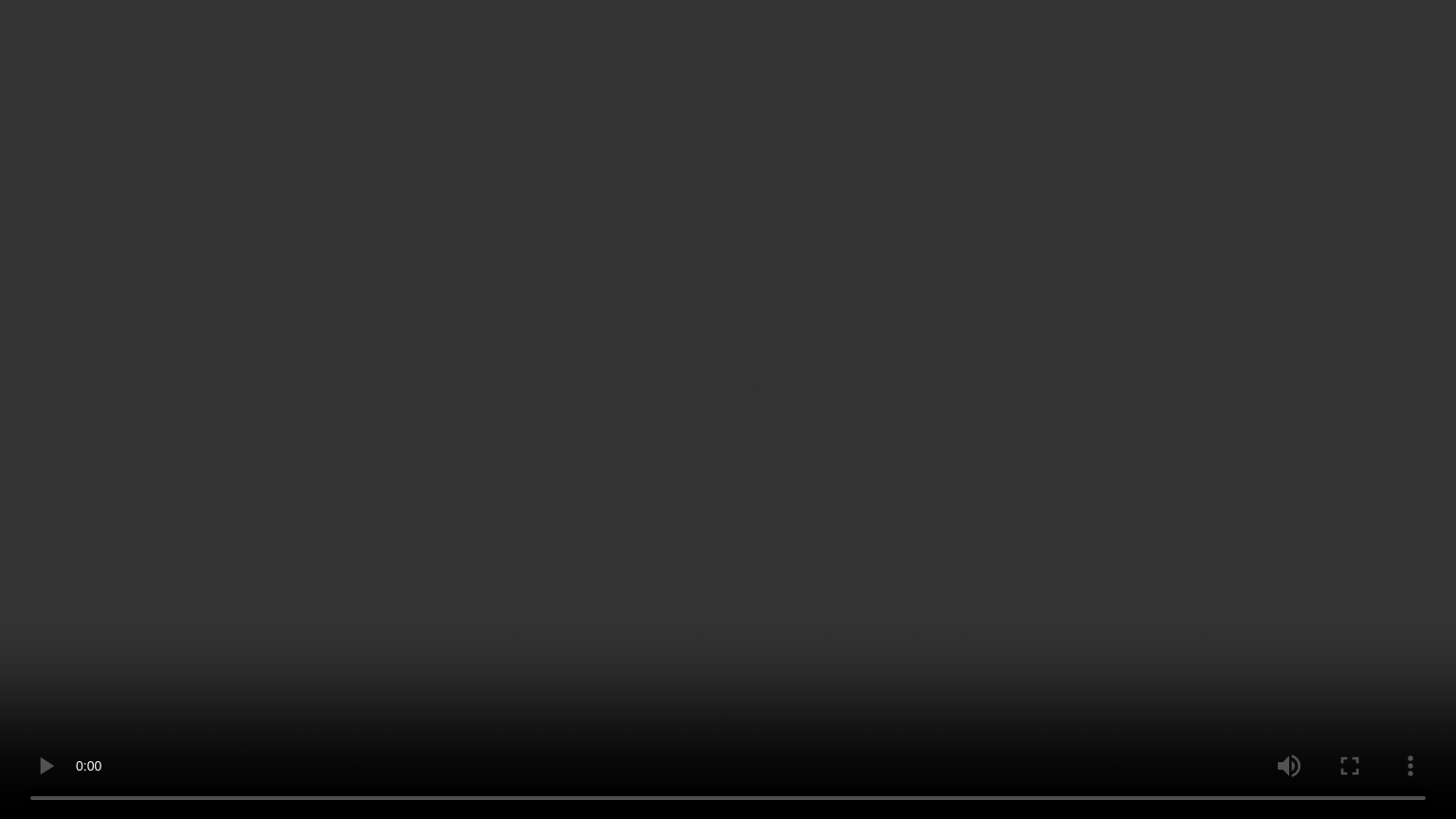 click at bounding box center (728, 410) 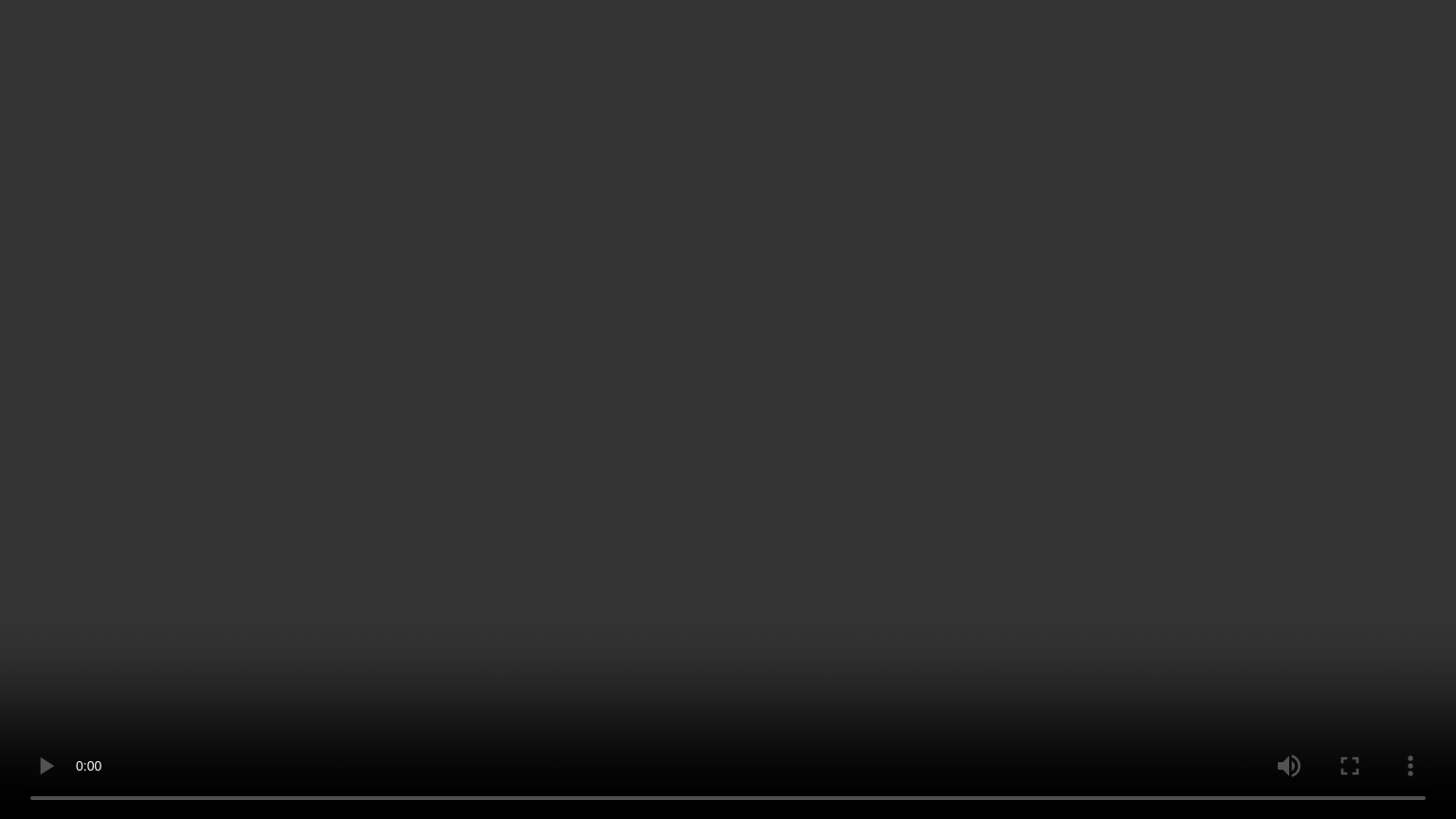 click at bounding box center [728, 410] 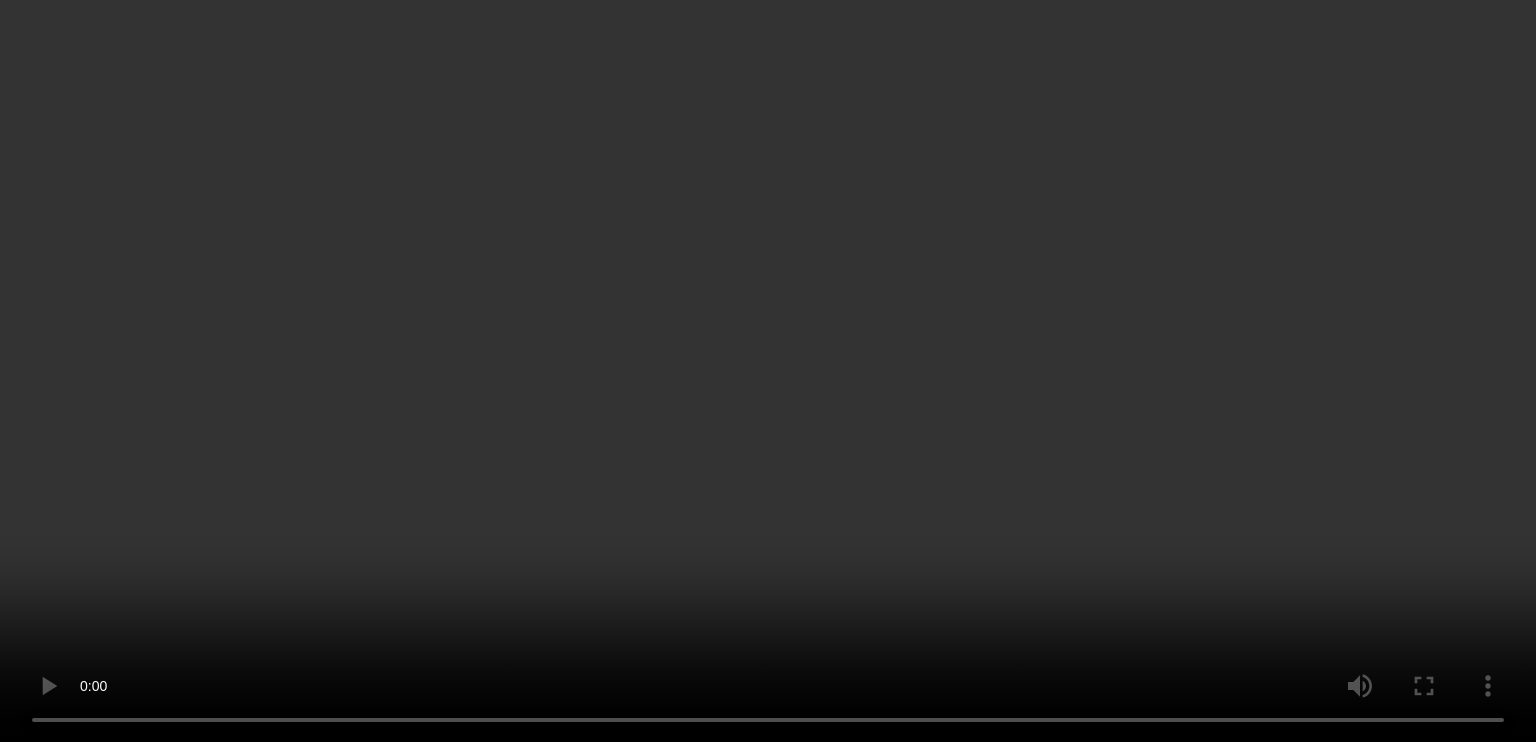 drag, startPoint x: 478, startPoint y: 544, endPoint x: 478, endPoint y: 423, distance: 121 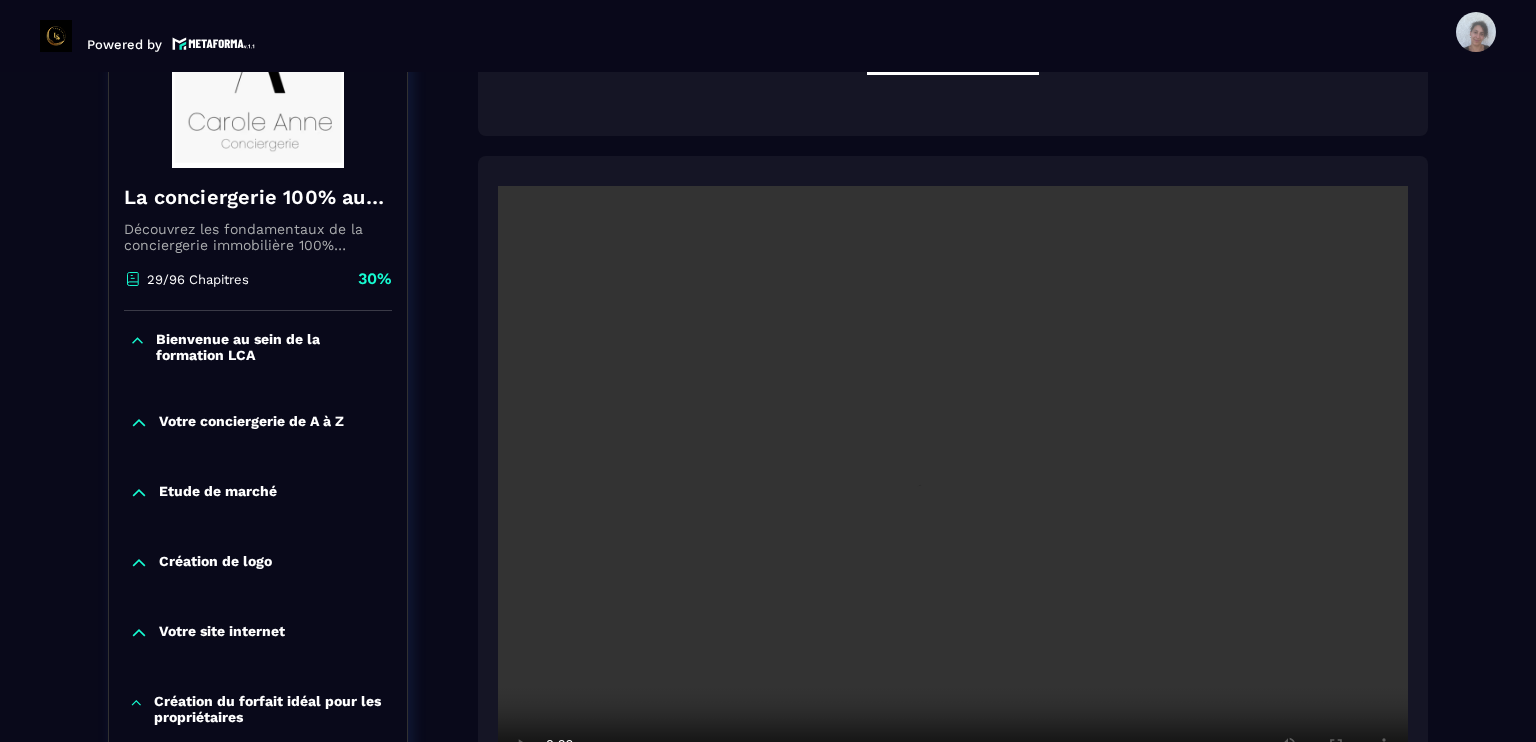 click 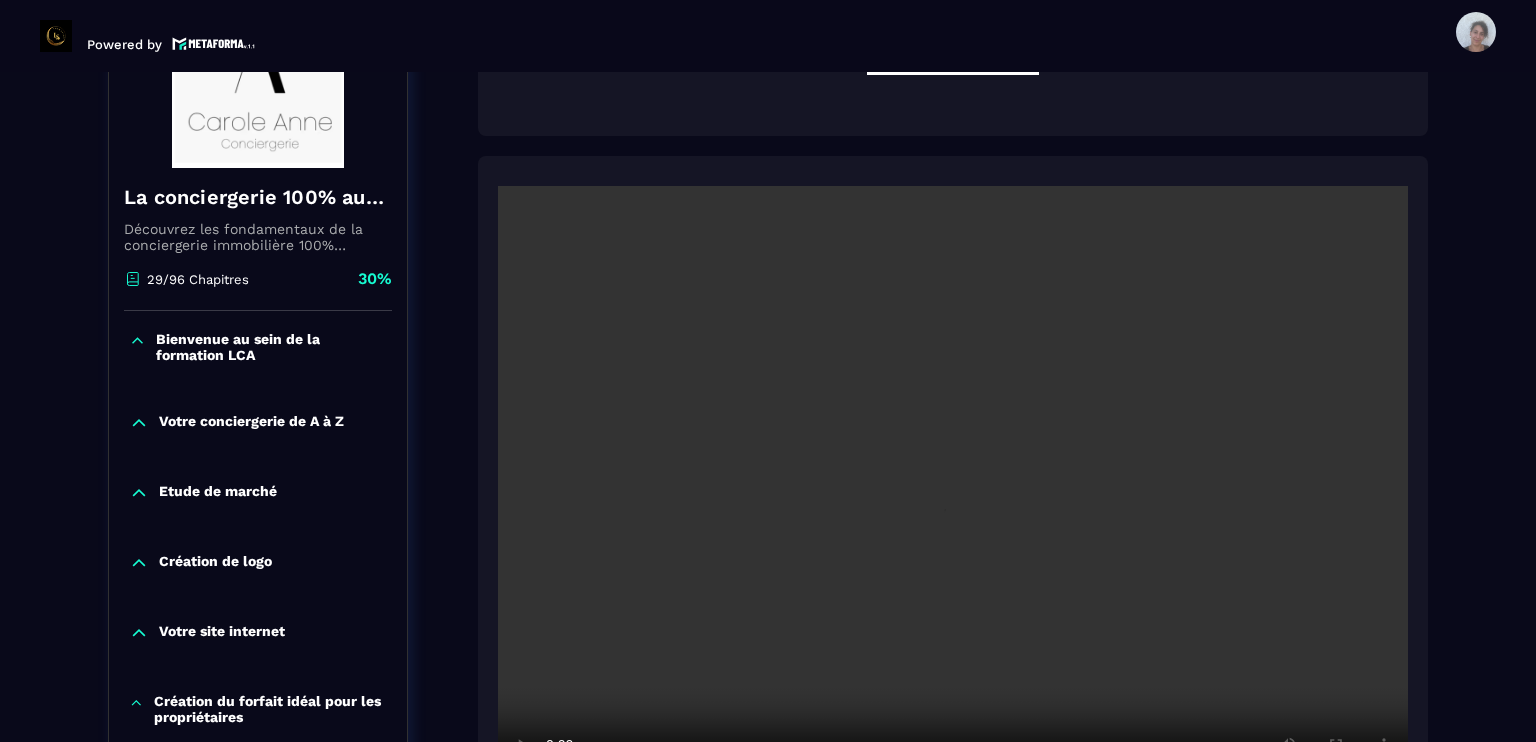 click 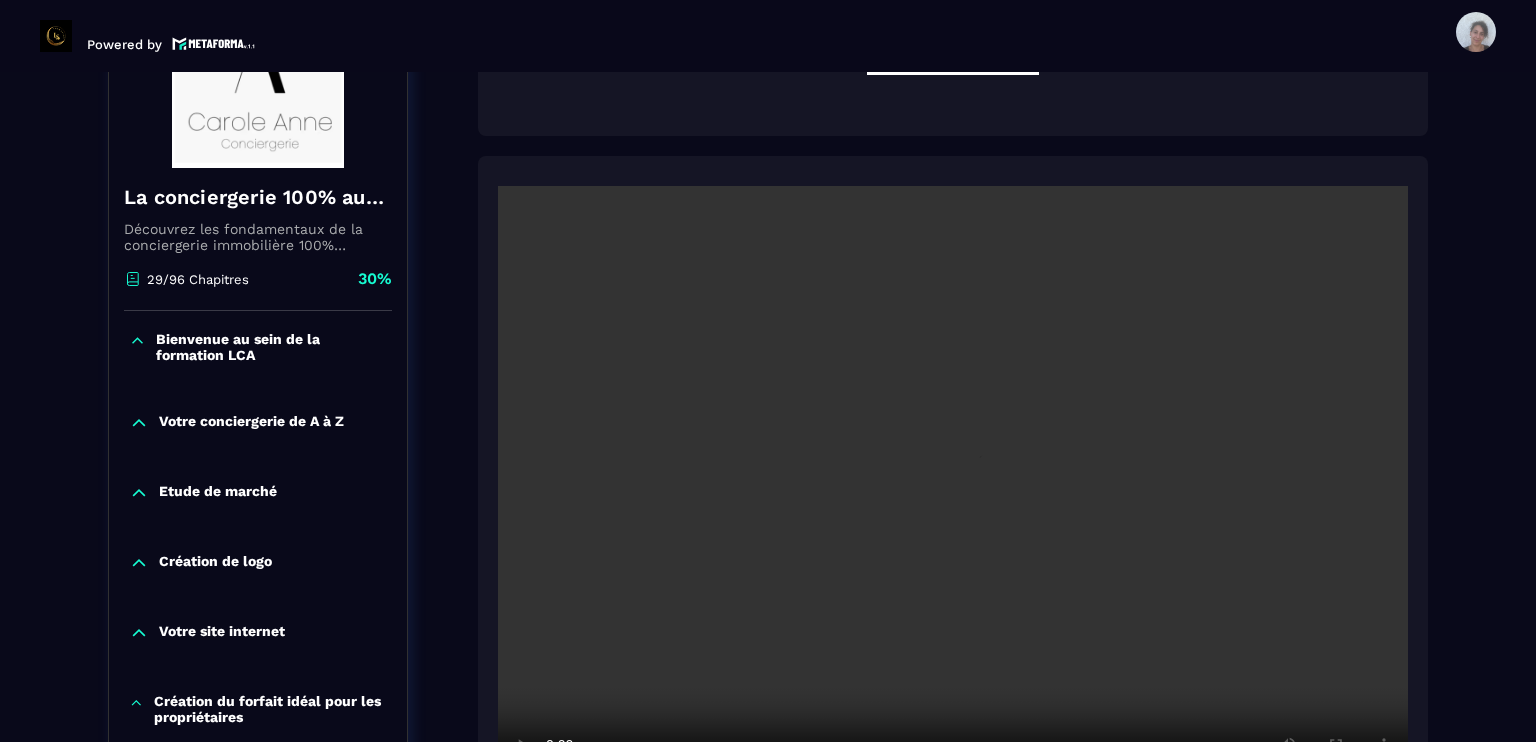click 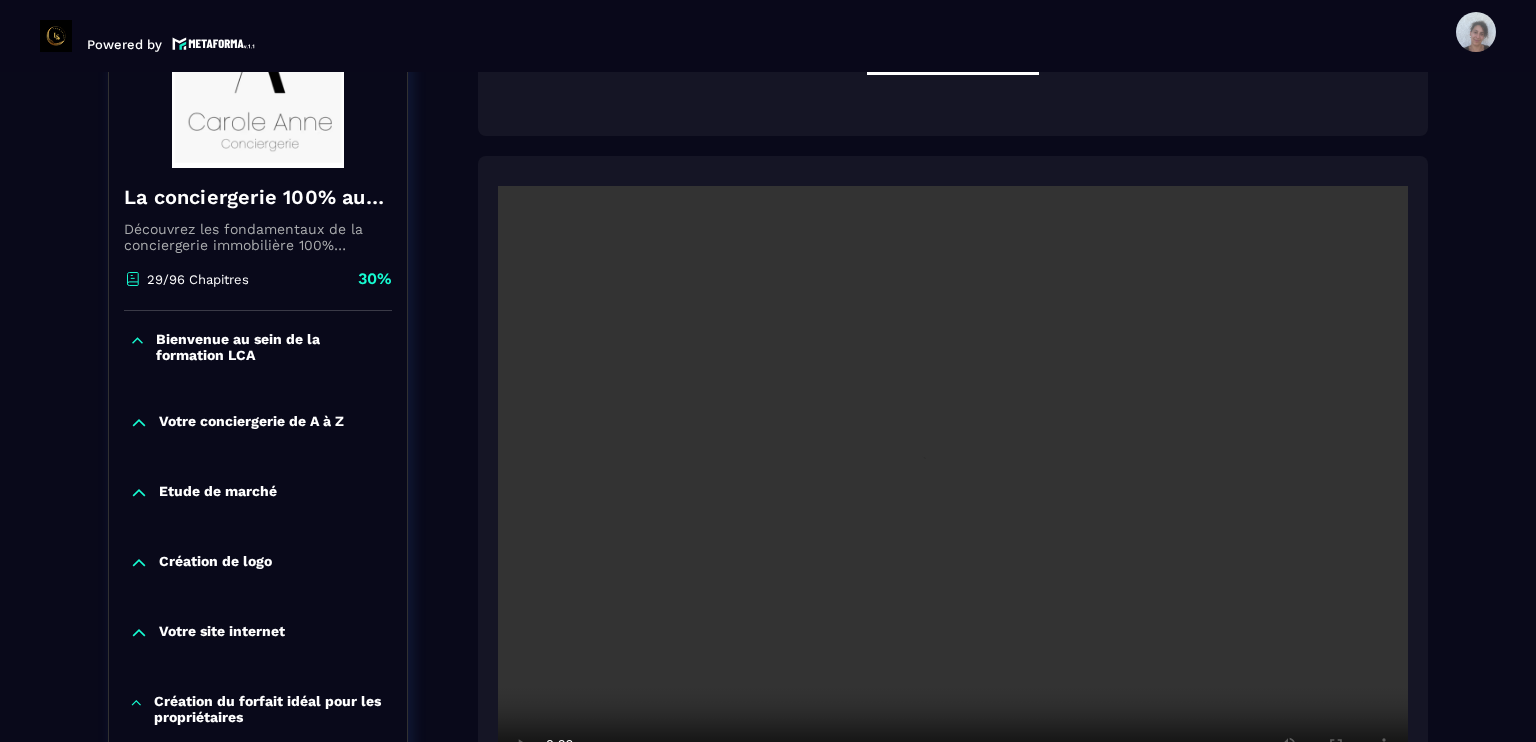 click 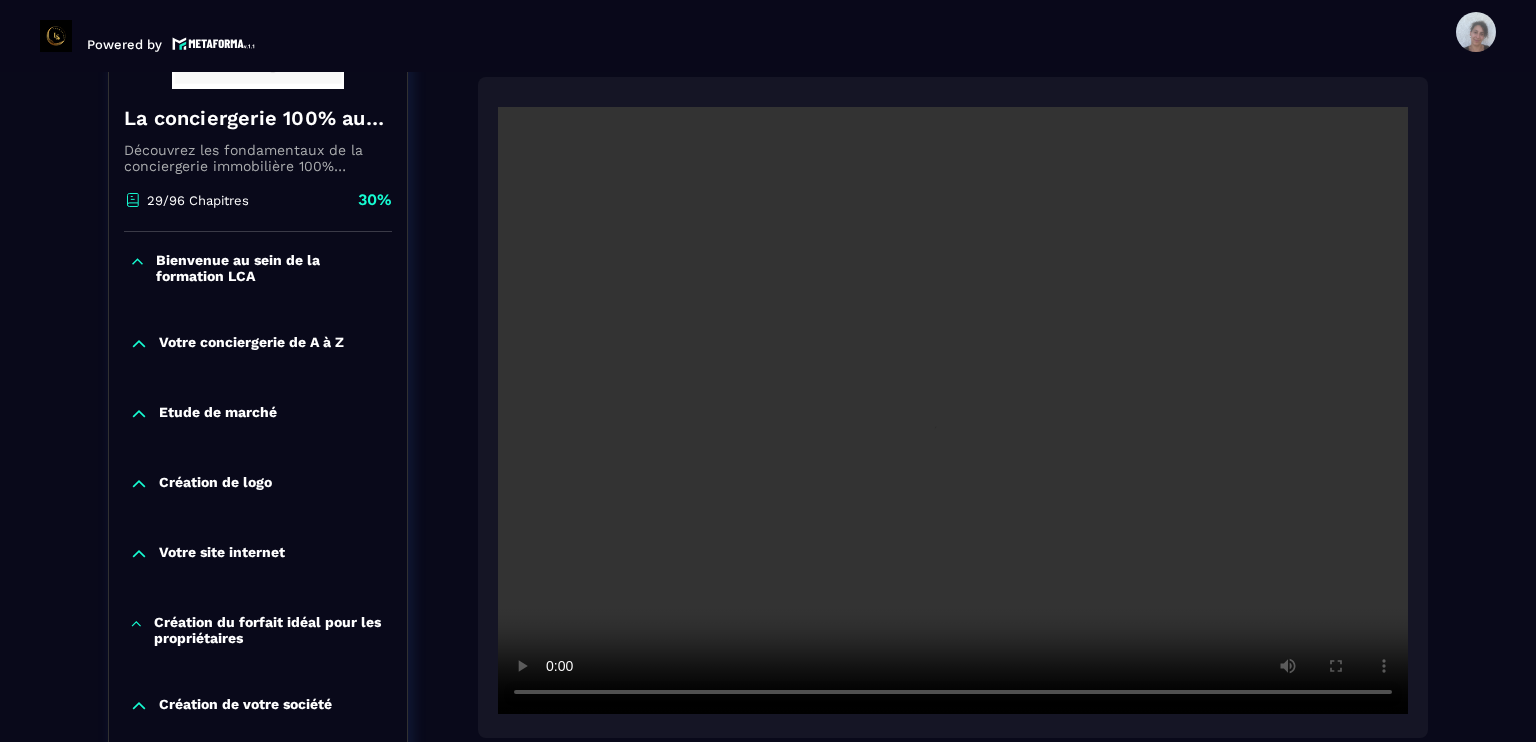scroll, scrollTop: 448, scrollLeft: 0, axis: vertical 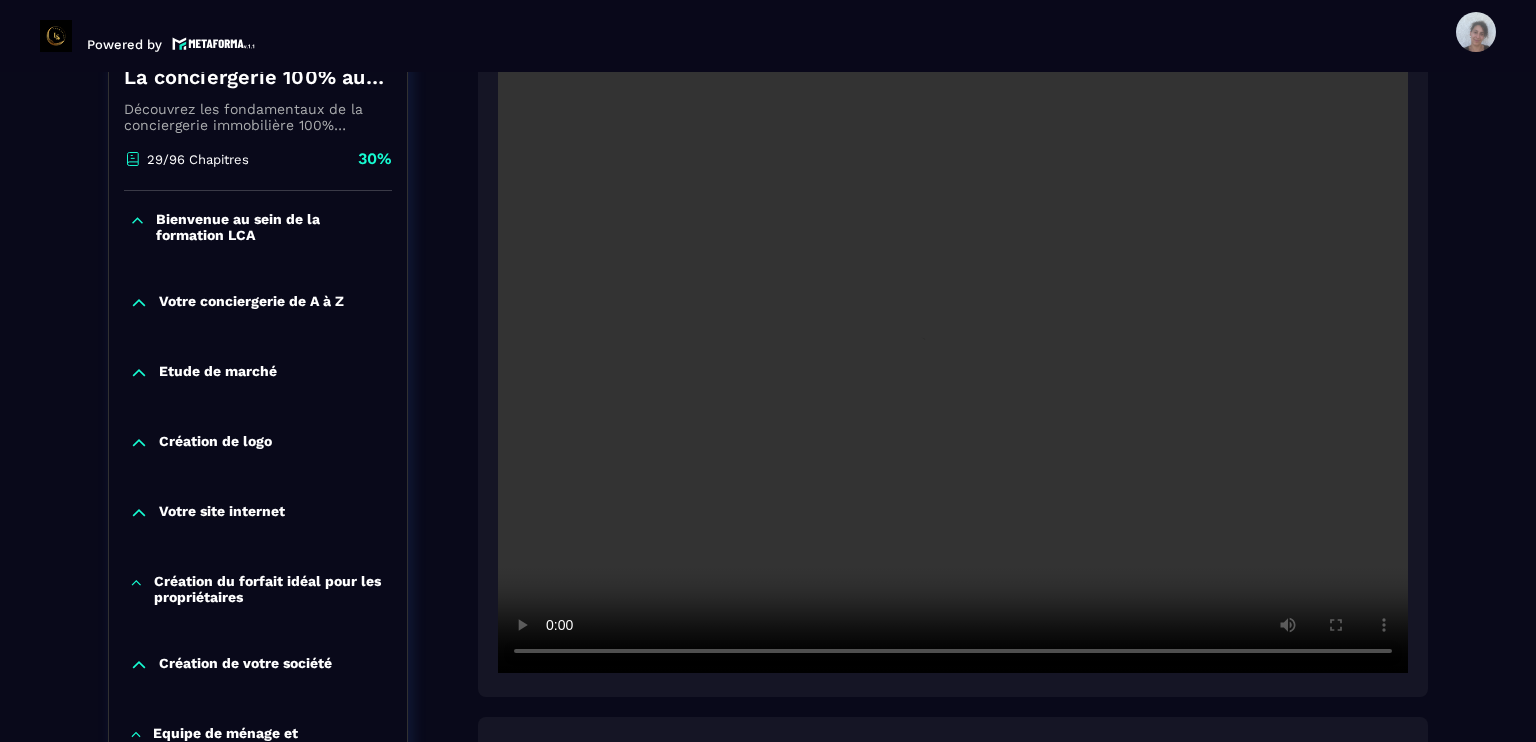 type 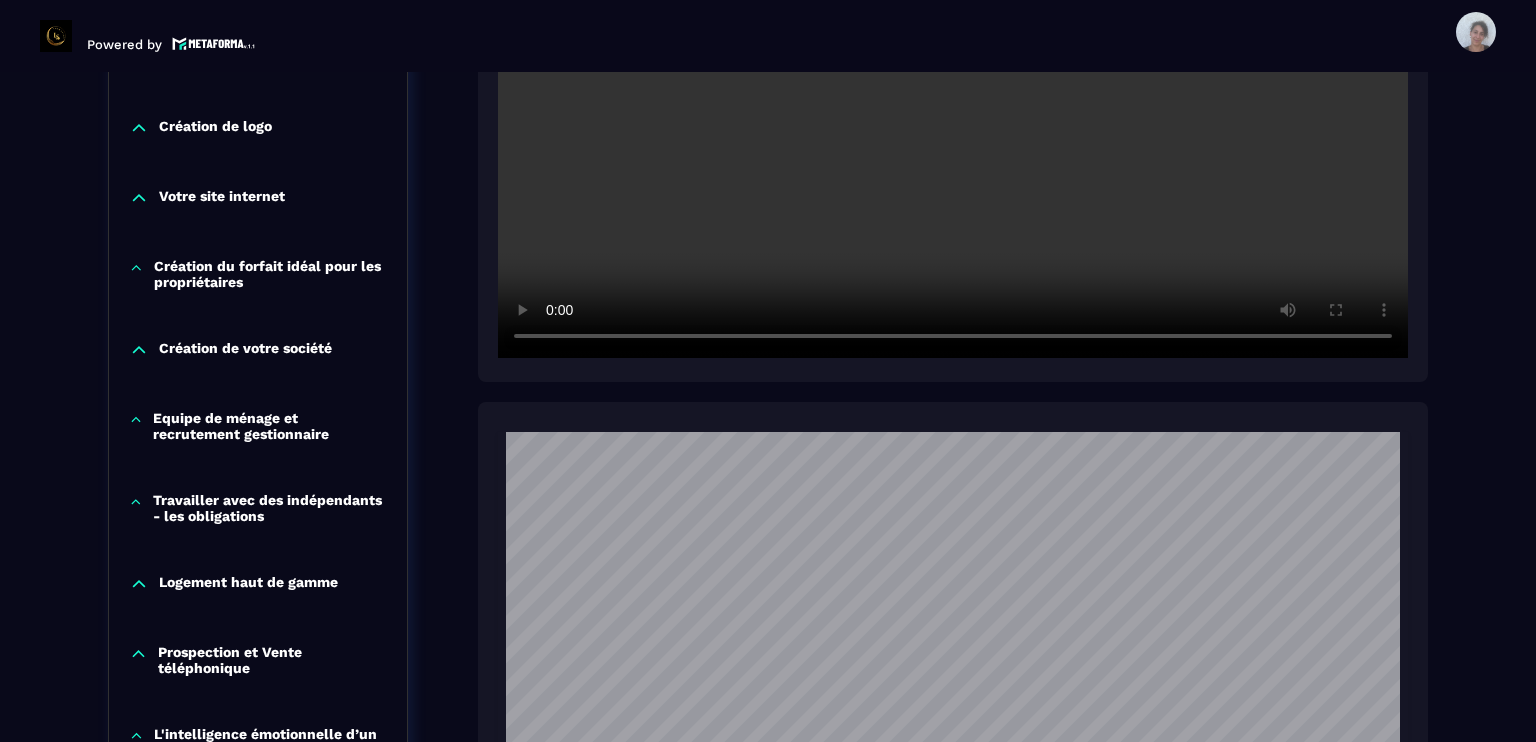 scroll, scrollTop: 764, scrollLeft: 0, axis: vertical 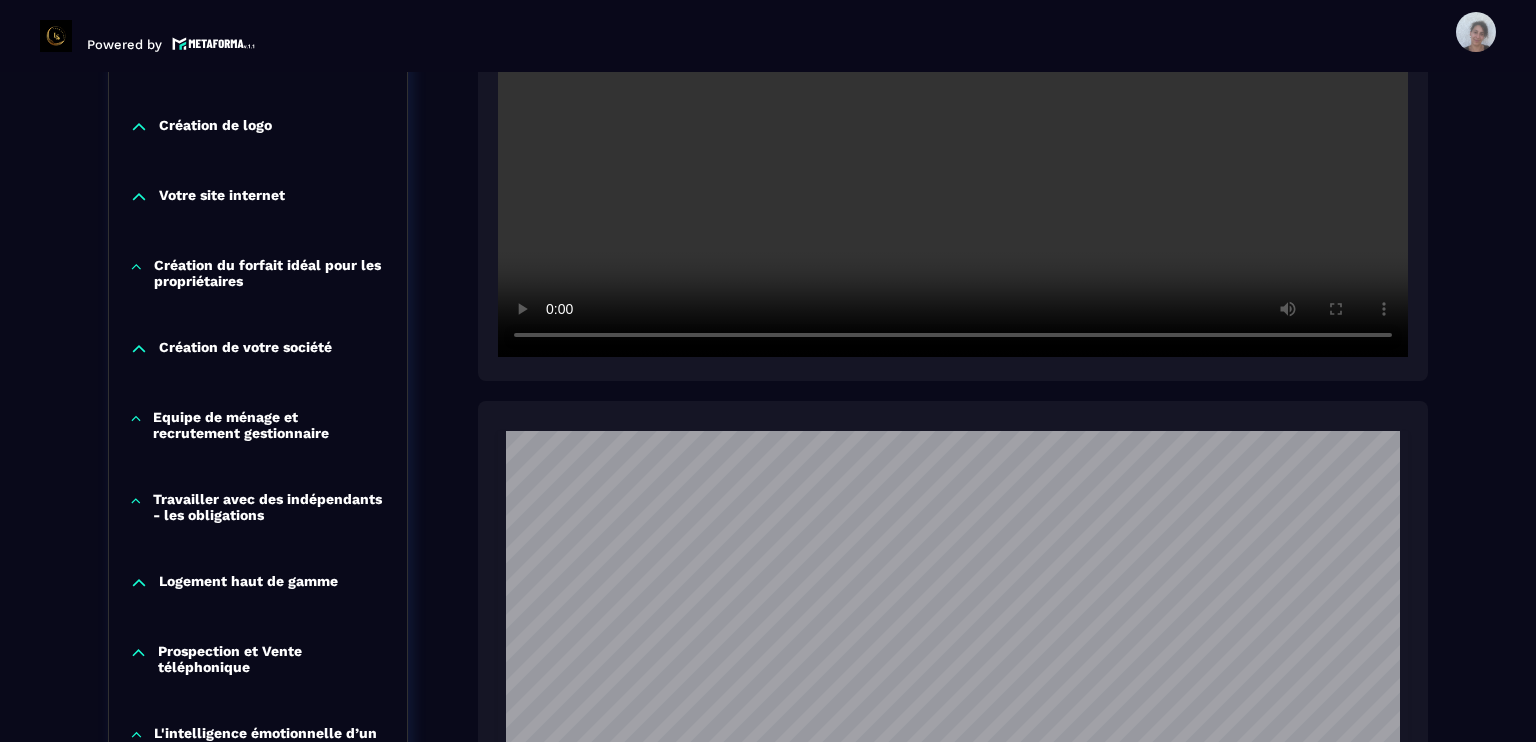 click on "La conciergerie 100% automatisée Découvrez les fondamentaux de la conciergerie immobilière 100% automatisée.
Cette formation est conçue pour vous permettre de lancer et maîtriser votre activité de conciergerie en toute simplicité.
Vous apprendrez :
✅ Les bases essentielles de la conciergerie pour démarrer sereinement.
✅ Les outils incontournables pour gérer vos clients et vos biens de manière efficace.
✅ L'automatisation des tâches répétitives pour gagner un maximum de temps au quotidien.
Objectif : Vous fournir toutes les clés pour créer une activité rentable et automatisée, tout en gardant du temps pour vous. 29/96 Chapitres 30%  Bienvenue au sein de la formation LCA Votre conciergerie de A à Z Etude de marché Création de logo Votre site internet Création du forfait idéal pour les propriétaires Création de votre société Equipe de ménage et recrutement gestionnaire Travailler avec des indépendants - les obligations Logement haut de gamme Les 9 lois du Commercial 2" at bounding box center [768, 776] 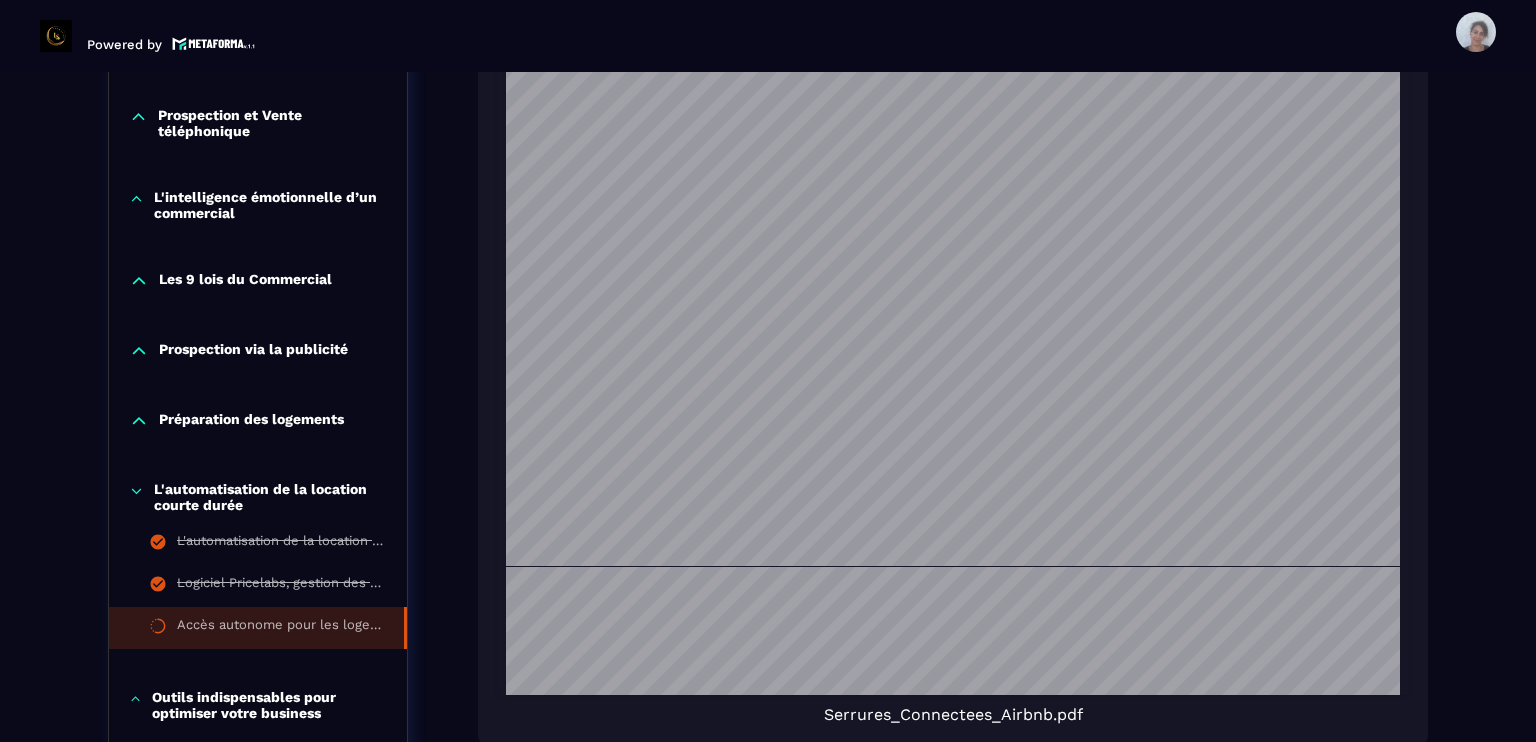 scroll, scrollTop: 1364, scrollLeft: 0, axis: vertical 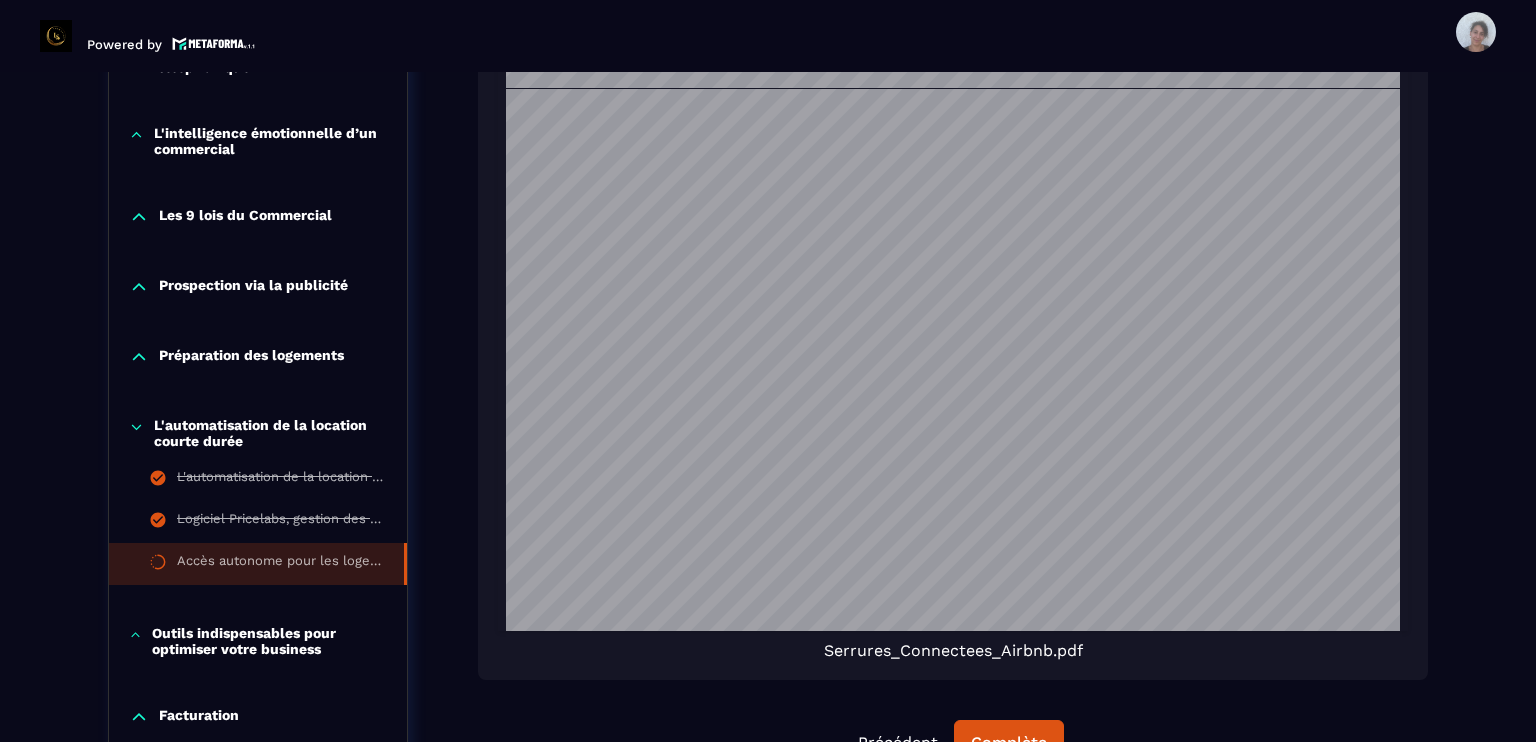 click on "Formations / La conciergerie 100% automatisée / Accès autonome pour les logements en location saisonnière La conciergerie 100% automatisée Découvrez les fondamentaux de la conciergerie immobilière 100% automatisée.
Cette formation est conçue pour vous permettre de lancer et maîtriser votre activité de conciergerie en toute simplicité.
Vous apprendrez :
✅ Les bases essentielles de la conciergerie pour démarrer sereinement.
✅ Les outils incontournables pour gérer vos clients et vos biens de manière efficace.
✅ L'automatisation des tâches répétitives pour gagner un maximum de temps au quotidien.
Objectif : Vous fournir toutes les clés pour créer une activité rentable et automatisée, tout en gardant du temps pour vous. 29/96 Chapitres 30%  Bienvenue au sein de la formation LCA Votre conciergerie de A à Z Etude de marché Création de logo Votre site internet Création du forfait idéal pour les propriétaires Création de votre société Logement haut de gamme Facturation 2" at bounding box center [768, 122] 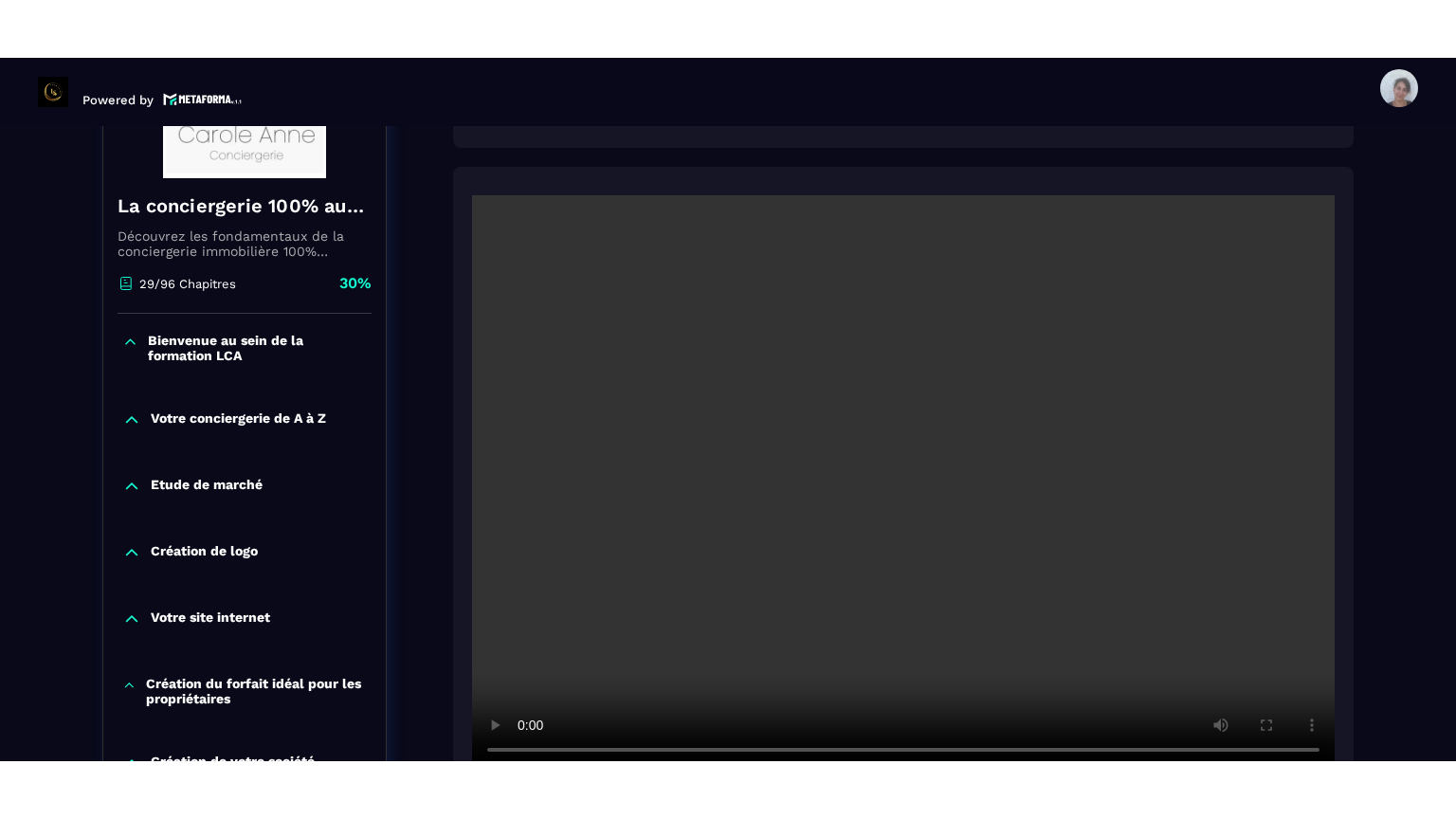 scroll, scrollTop: 345, scrollLeft: 0, axis: vertical 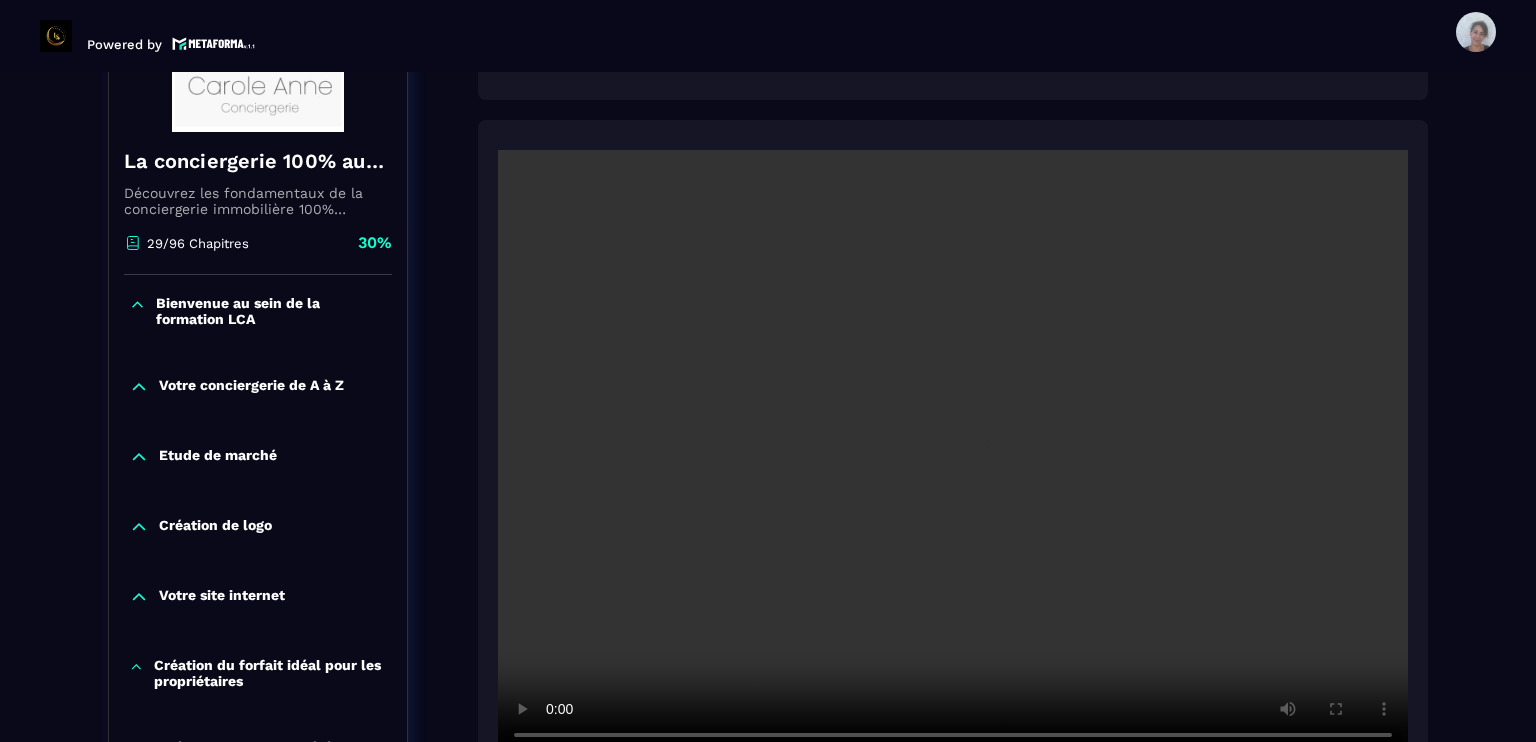 click at bounding box center (953, 453) 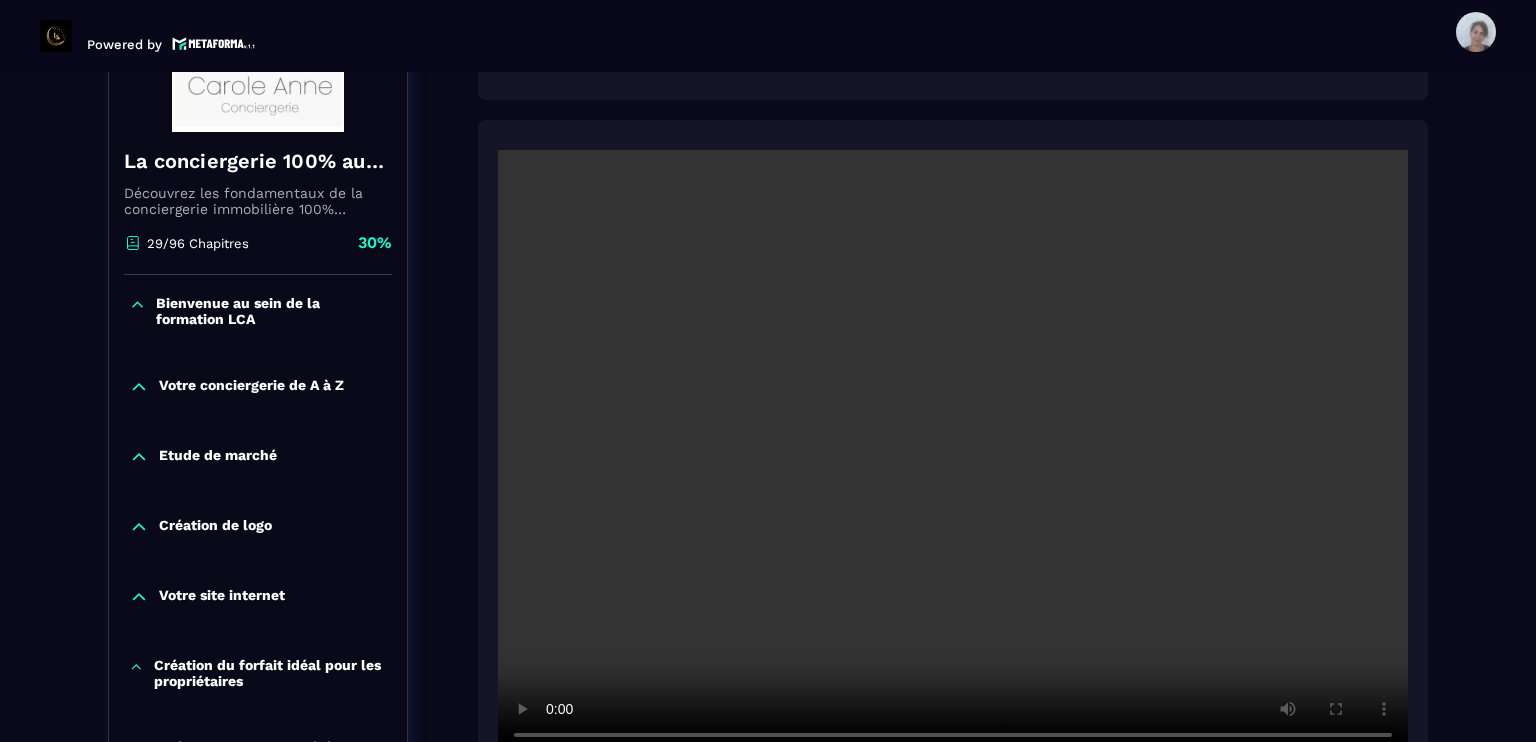 click at bounding box center (953, 453) 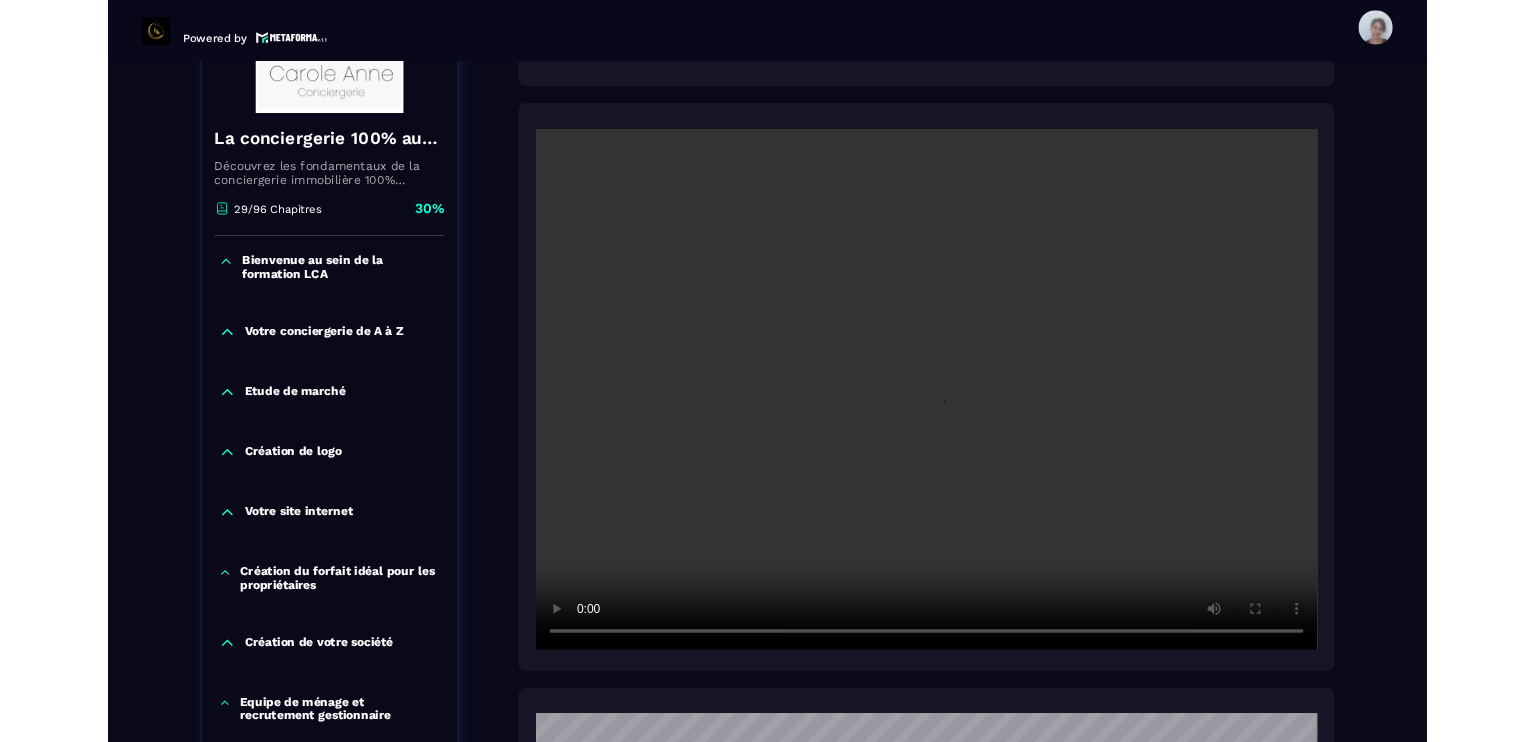 scroll, scrollTop: 0, scrollLeft: 0, axis: both 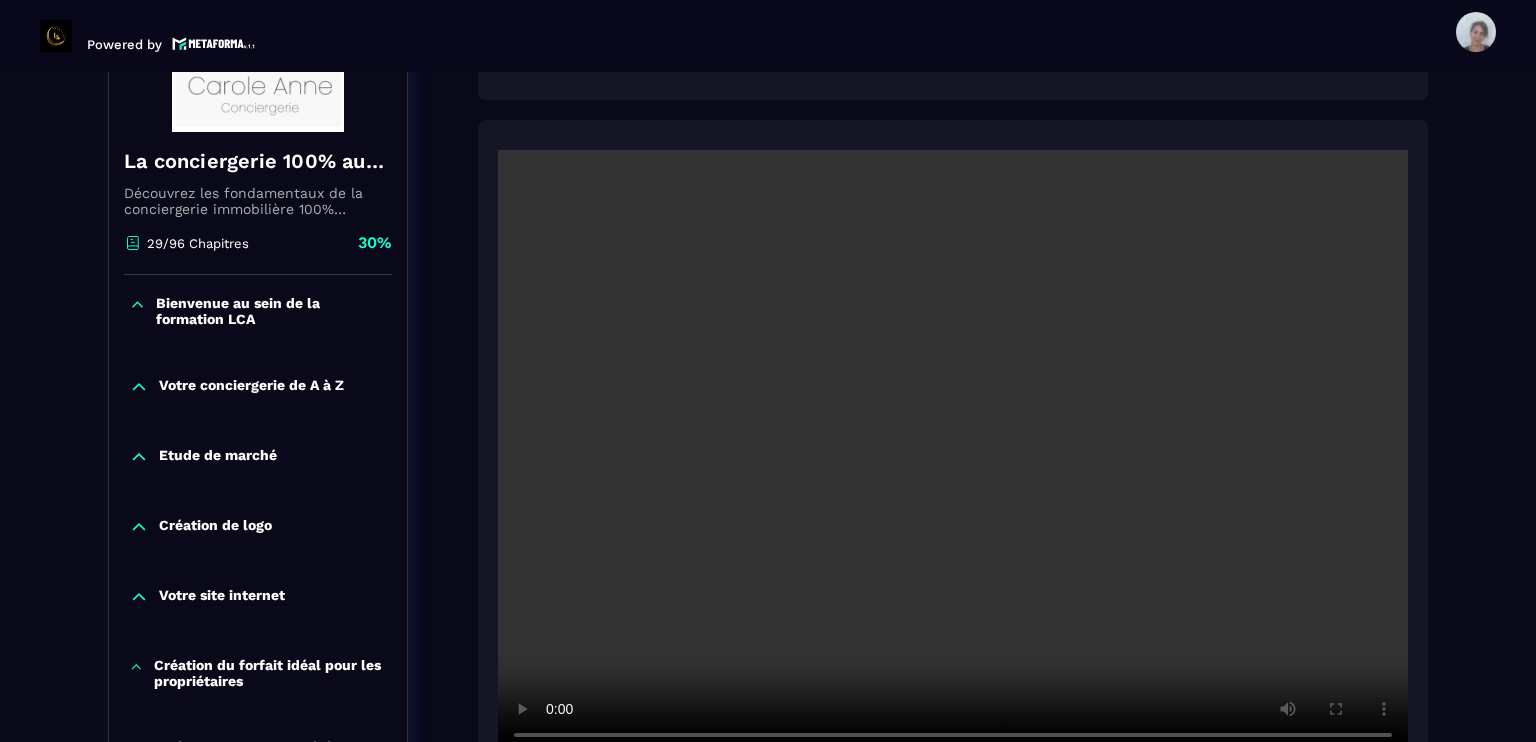 click on "Formations / La conciergerie 100% automatisée / Accès autonome pour les logements en location saisonnière La conciergerie 100% automatisée Découvrez les fondamentaux de la conciergerie immobilière 100% automatisée.
Cette formation est conçue pour vous permettre de lancer et maîtriser votre activité de conciergerie en toute simplicité.
Vous apprendrez :
✅ Les bases essentielles de la conciergerie pour démarrer sereinement.
✅ Les outils incontournables pour gérer vos clients et vos biens de manière efficace.
✅ L'automatisation des tâches répétitives pour gagner un maximum de temps au quotidien.
Objectif : Vous fournir toutes les clés pour créer une activité rentable et automatisée, tout en gardant du temps pour vous. 29/96 Chapitres 30%  Bienvenue au sein de la formation LCA Votre conciergerie de A à Z Etude de marché Création de logo Votre site internet Création du forfait idéal pour les propriétaires Création de votre société Logement haut de gamme Facturation 2" at bounding box center (768, 1122) 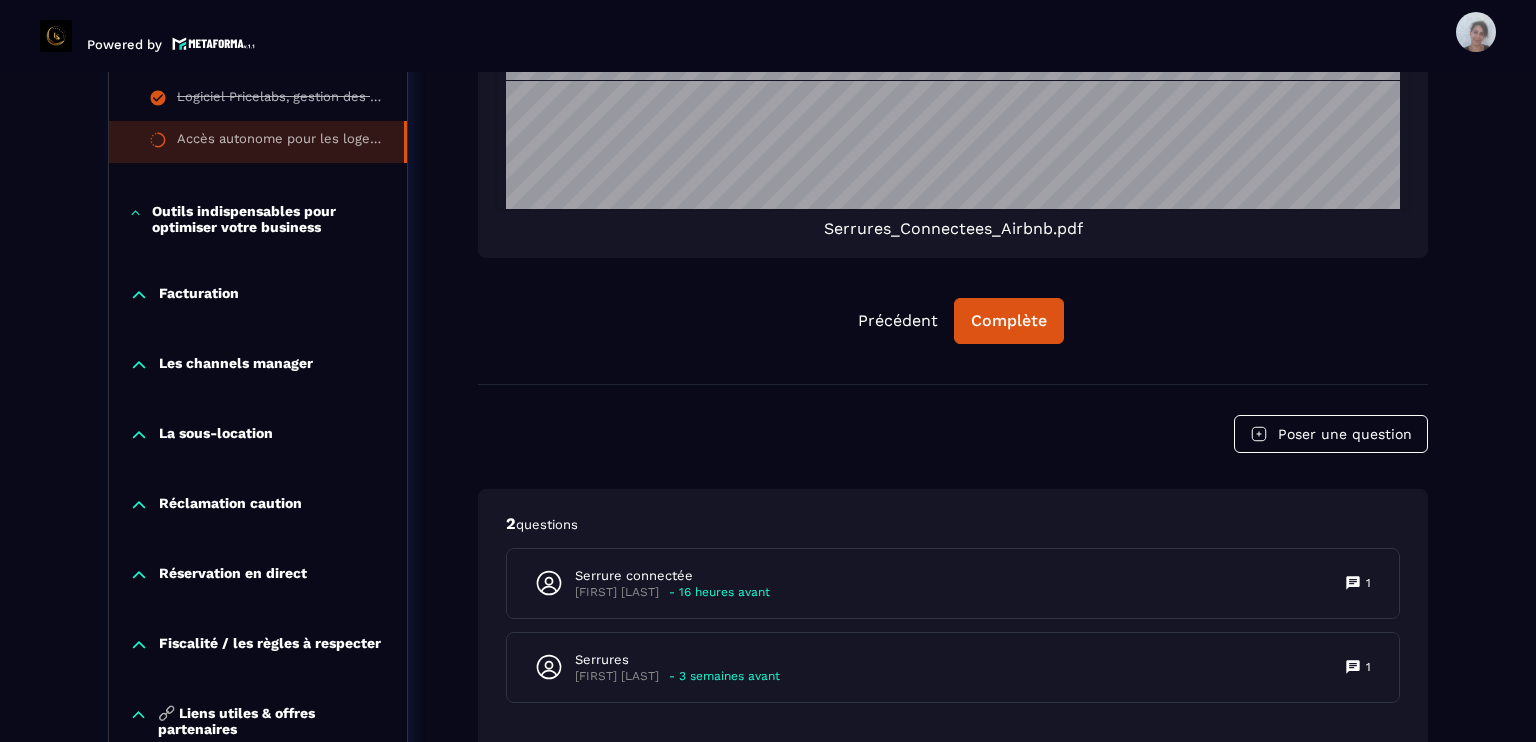 scroll, scrollTop: 1804, scrollLeft: 0, axis: vertical 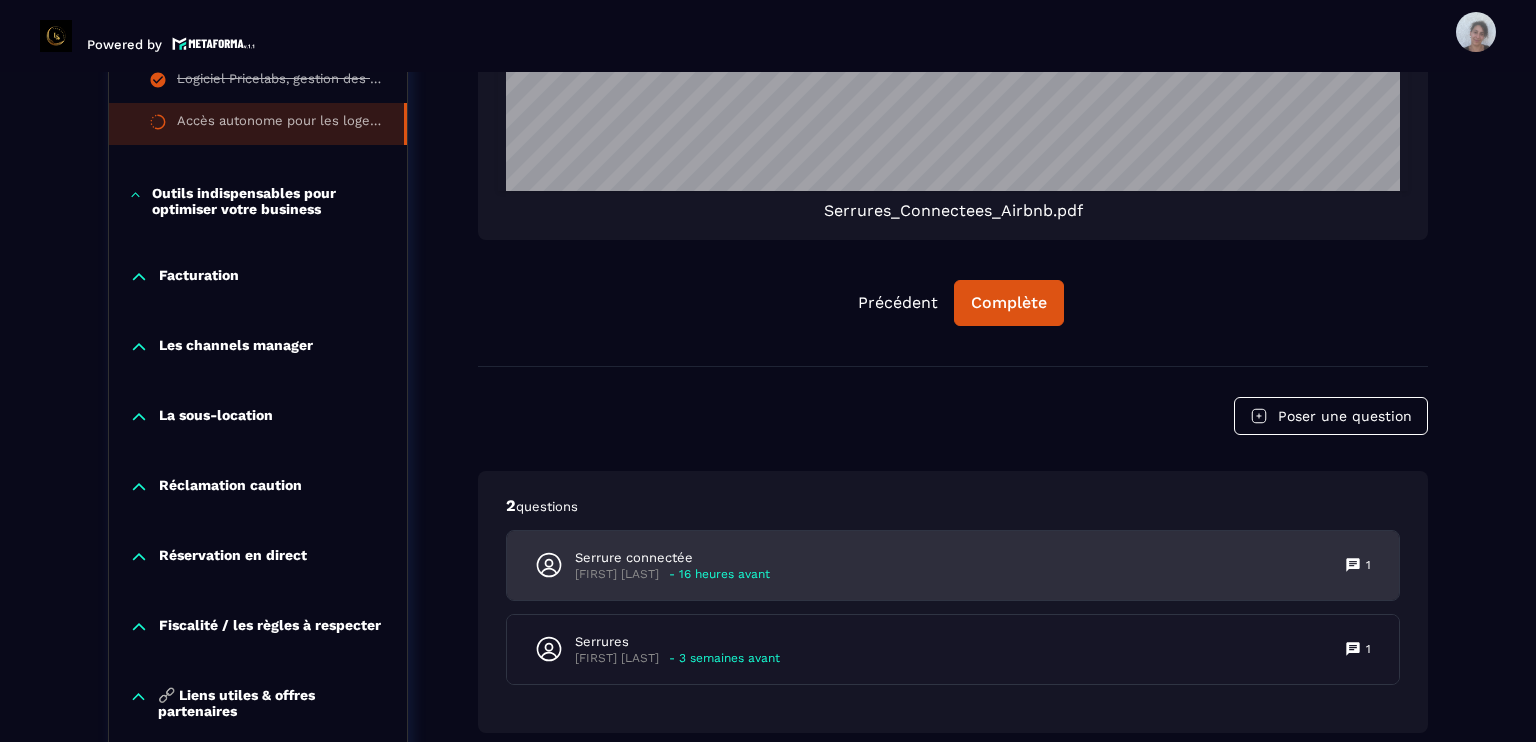 click on "Serrure connectée [FIRST] [LAST]  - 16 heures avant 1" at bounding box center [953, 565] 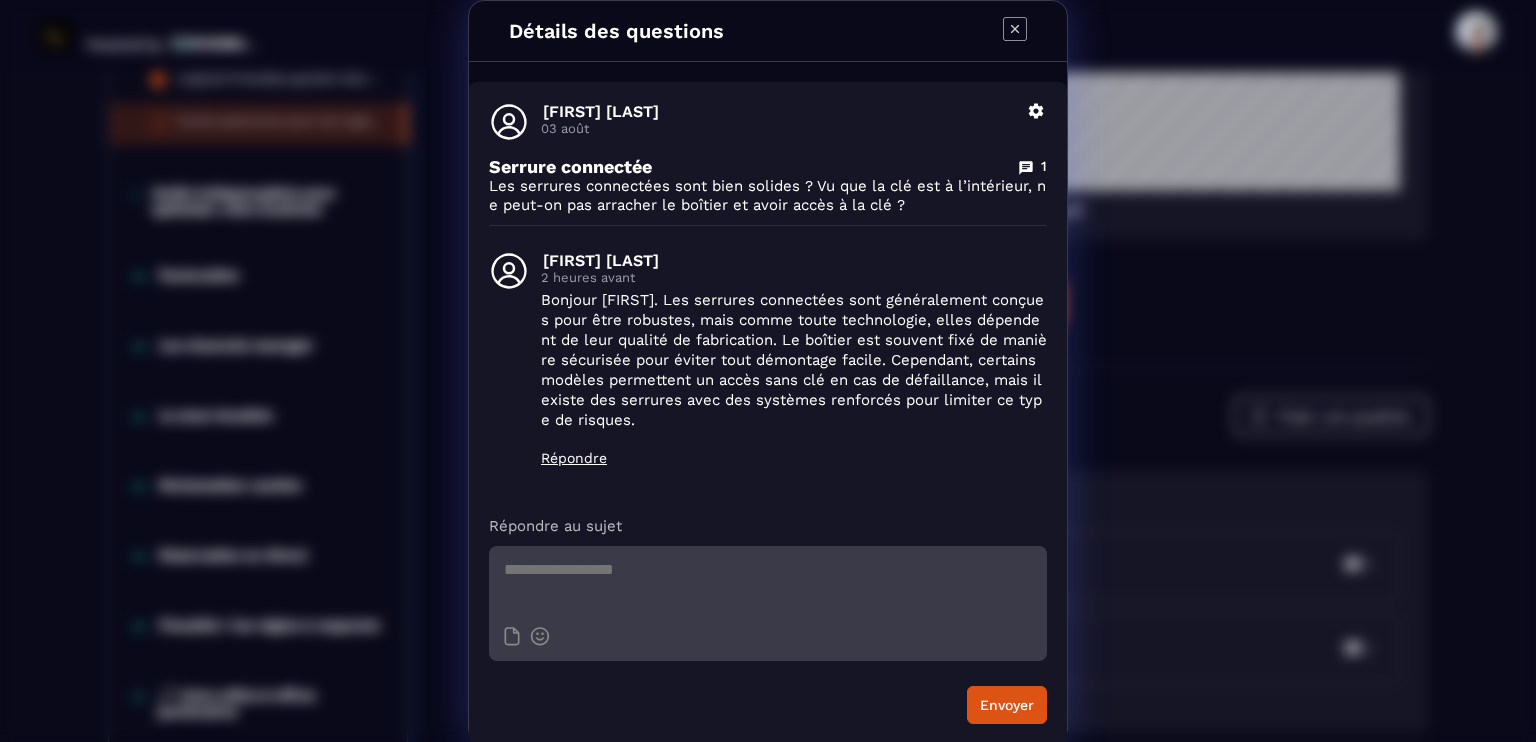 click 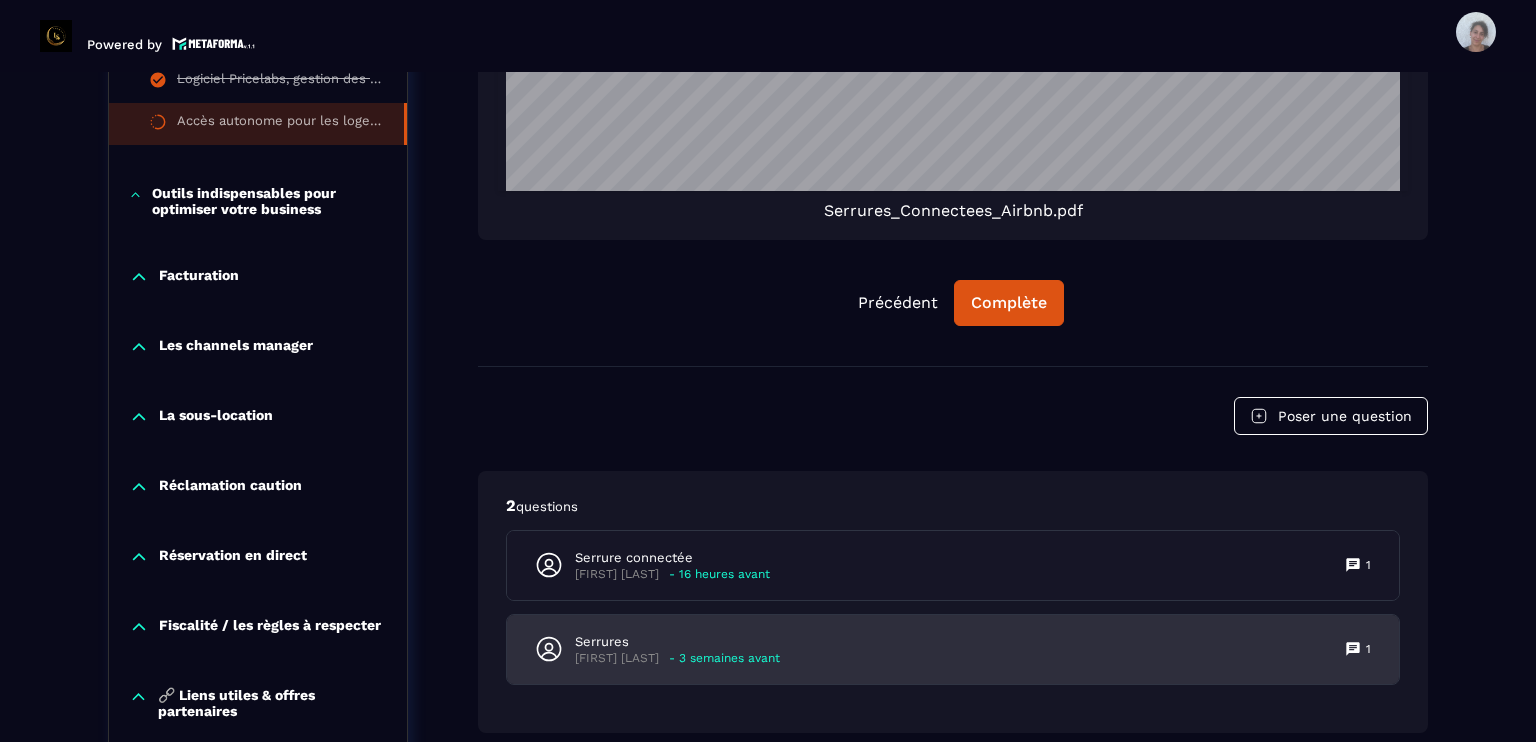 click on "Serrures" at bounding box center [677, 642] 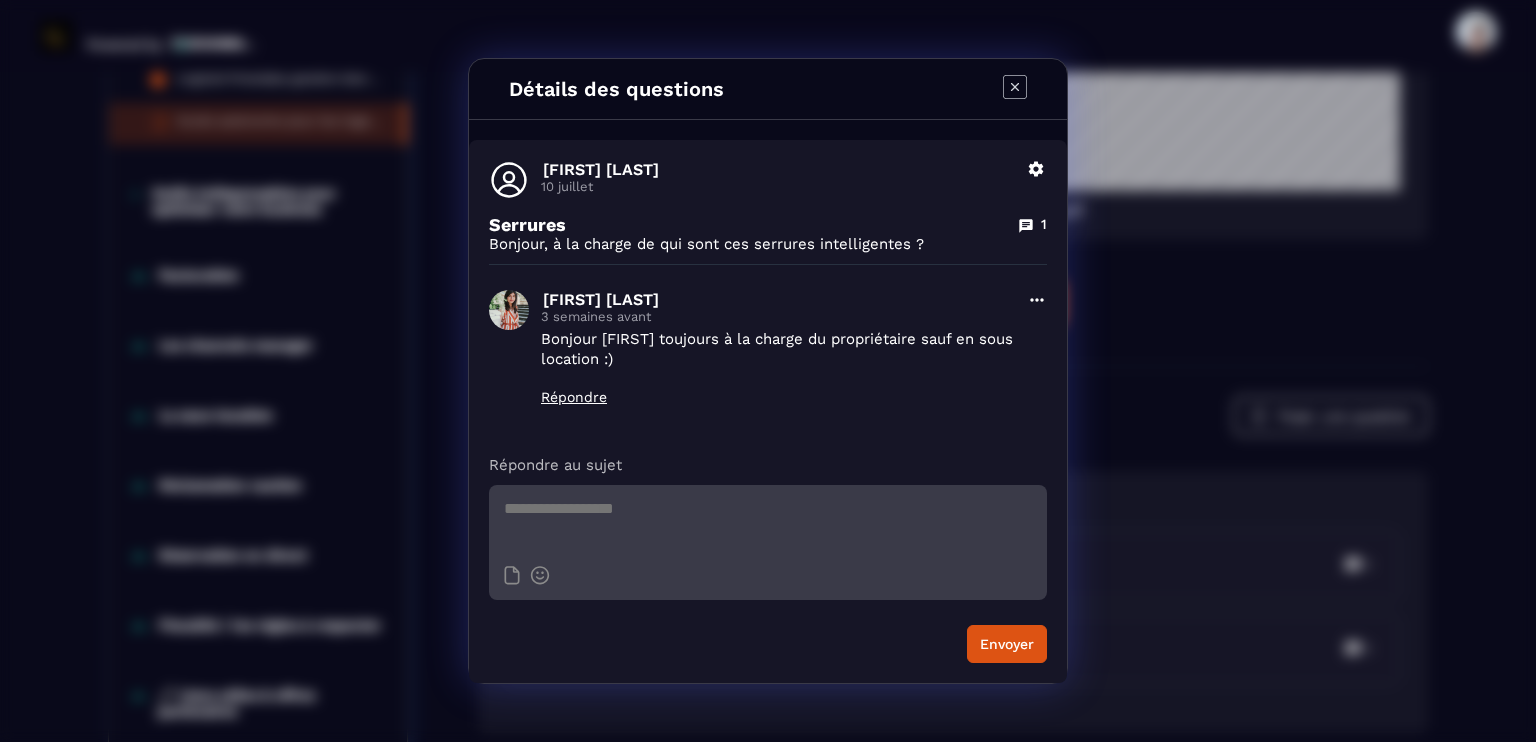 click on "Détails des questions" at bounding box center (768, 89) 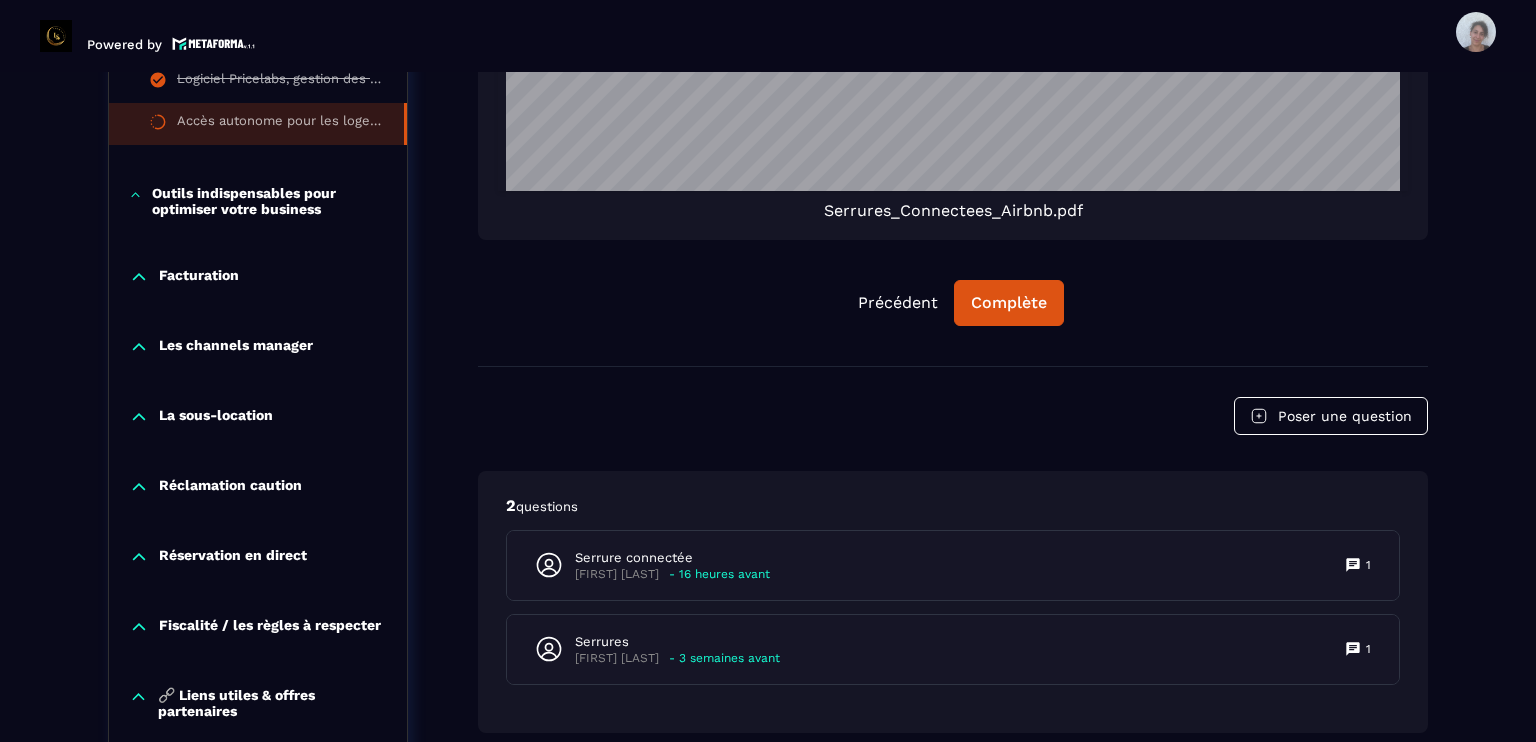 click on "Formations Questions Communauté Événements Formations / La conciergerie 100% automatisée / Accès autonome pour les logements en location saisonnière La conciergerie 100% automatisée Découvrez les fondamentaux de la conciergerie immobilière 100% automatisée.
Cette formation est conçue pour vous permettre de lancer et maîtriser votre activité de conciergerie en toute simplicité.
Vous apprendrez :
✅ Les bases essentielles de la conciergerie pour démarrer sereinement.
✅ Les outils incontournables pour gérer vos clients et vos biens de manière efficace.
✅ L'automatisation des tâches répétitives pour gagner un maximum de temps au quotidien.
Objectif : Vous fournir toutes les clés pour créer une activité rentable et automatisée, tout en gardant du temps pour vous. 29/96 Chapitres 30%  Bienvenue au sein de la formation LCA Votre conciergerie de A à Z Etude de marché Création de logo Votre site internet Création du forfait idéal pour les propriétaires Facturation 30%  2" 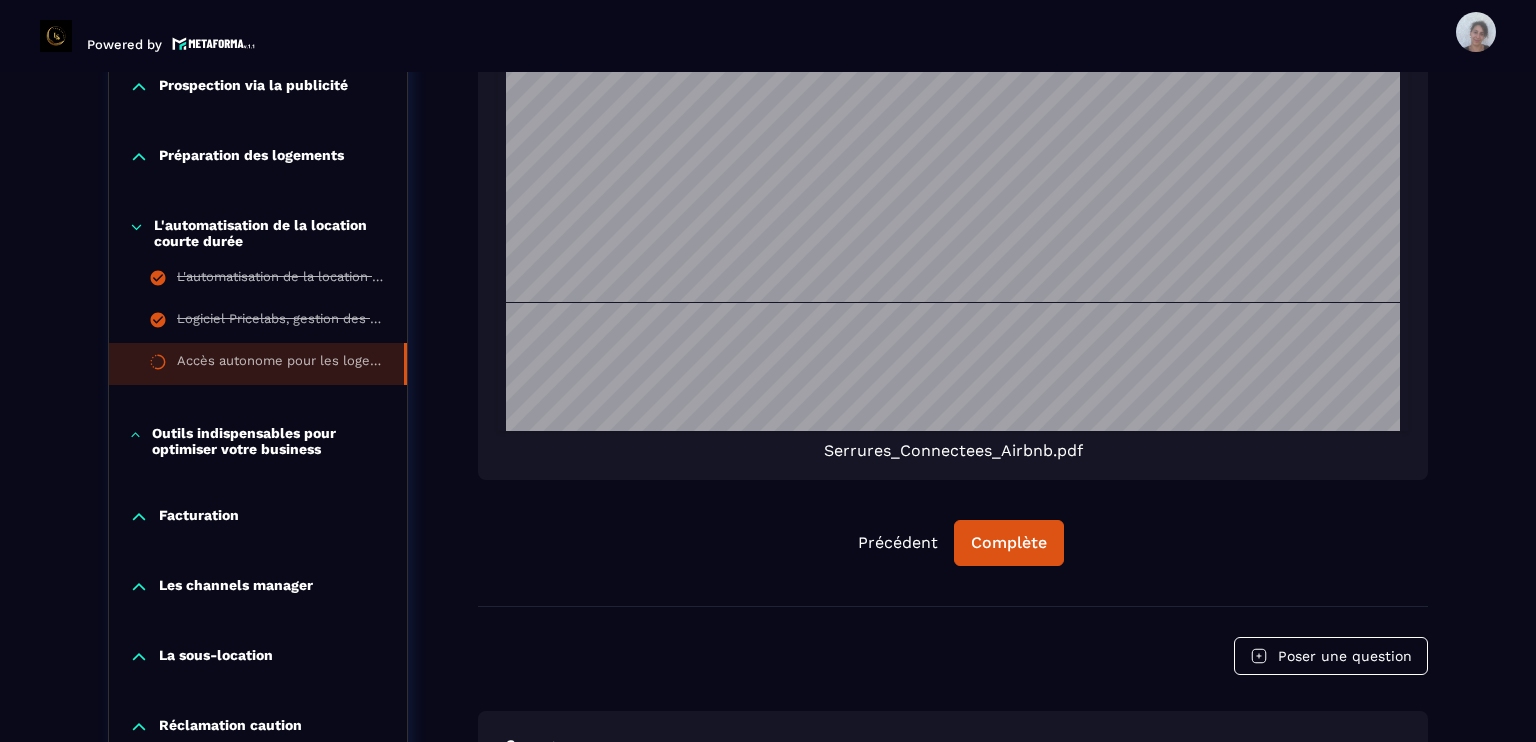 scroll, scrollTop: 1563, scrollLeft: 0, axis: vertical 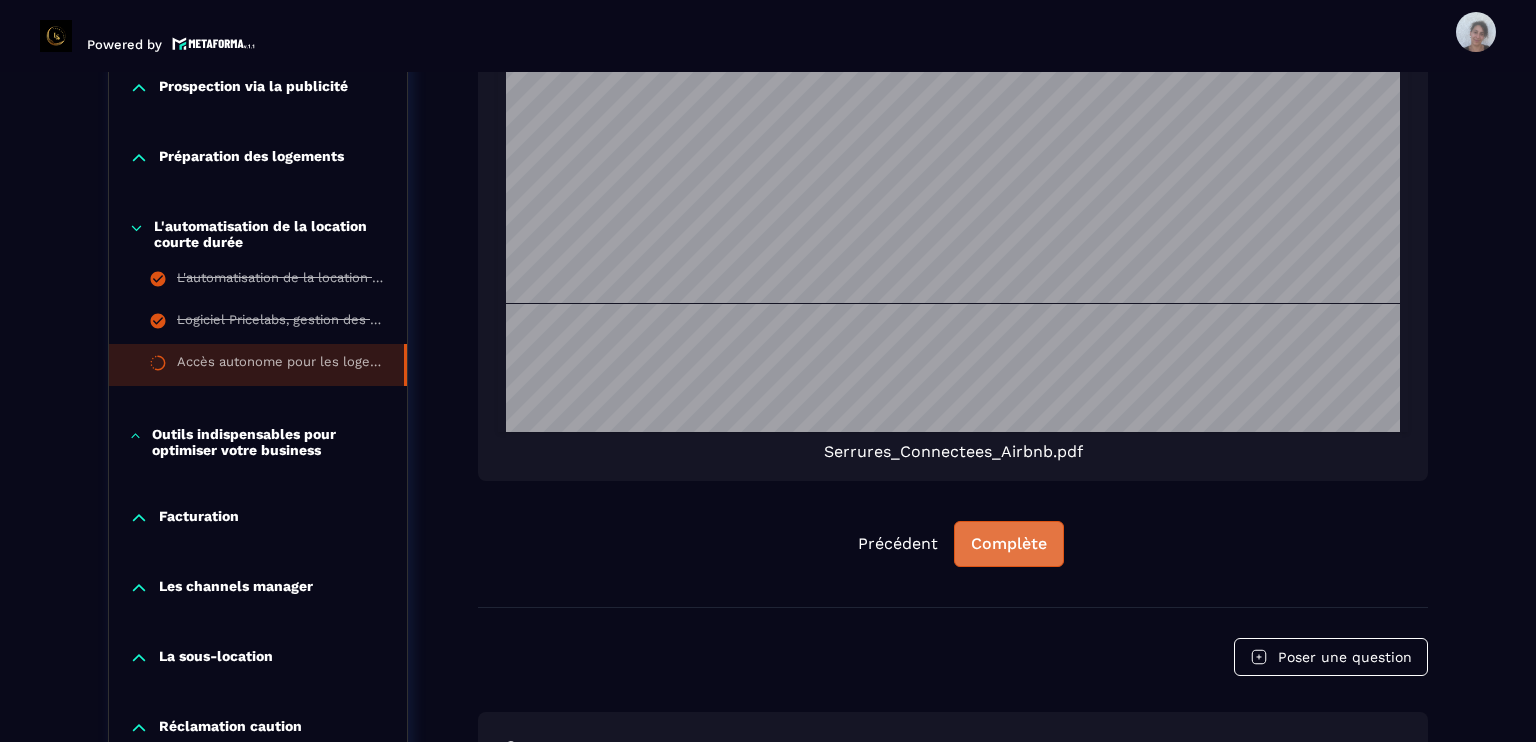 click on "Complète" at bounding box center [1009, 544] 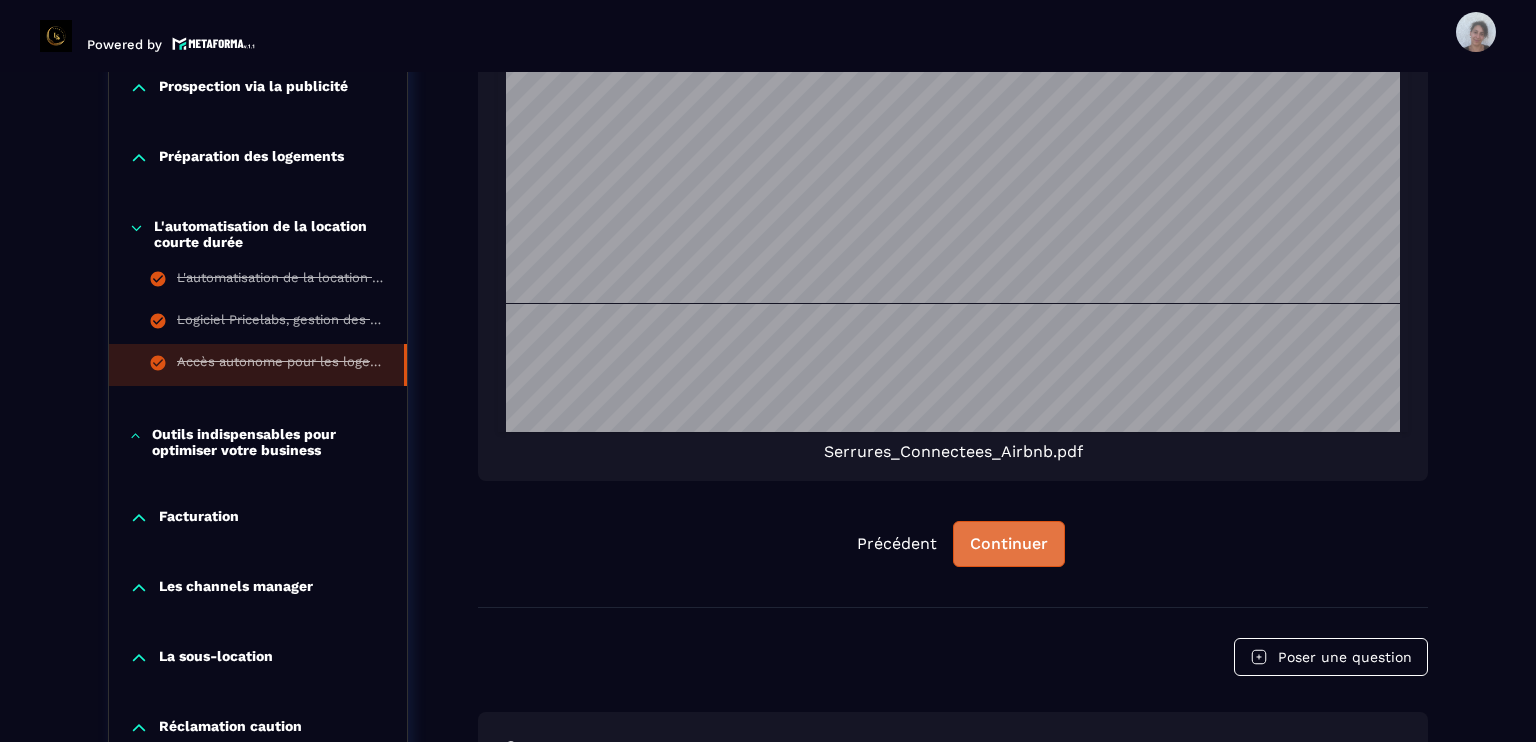 click on "Continuer" at bounding box center [1009, 544] 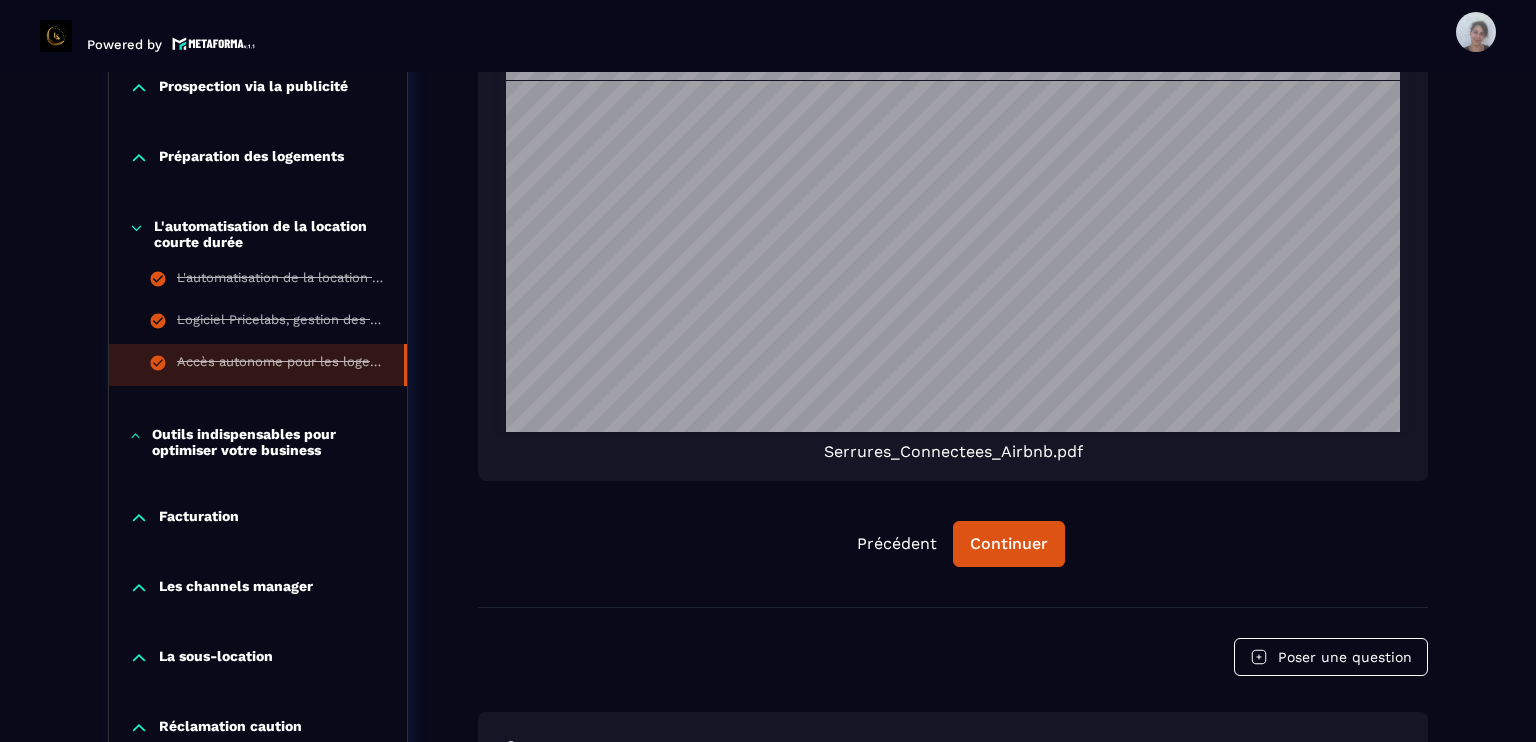 scroll, scrollTop: 5594, scrollLeft: 0, axis: vertical 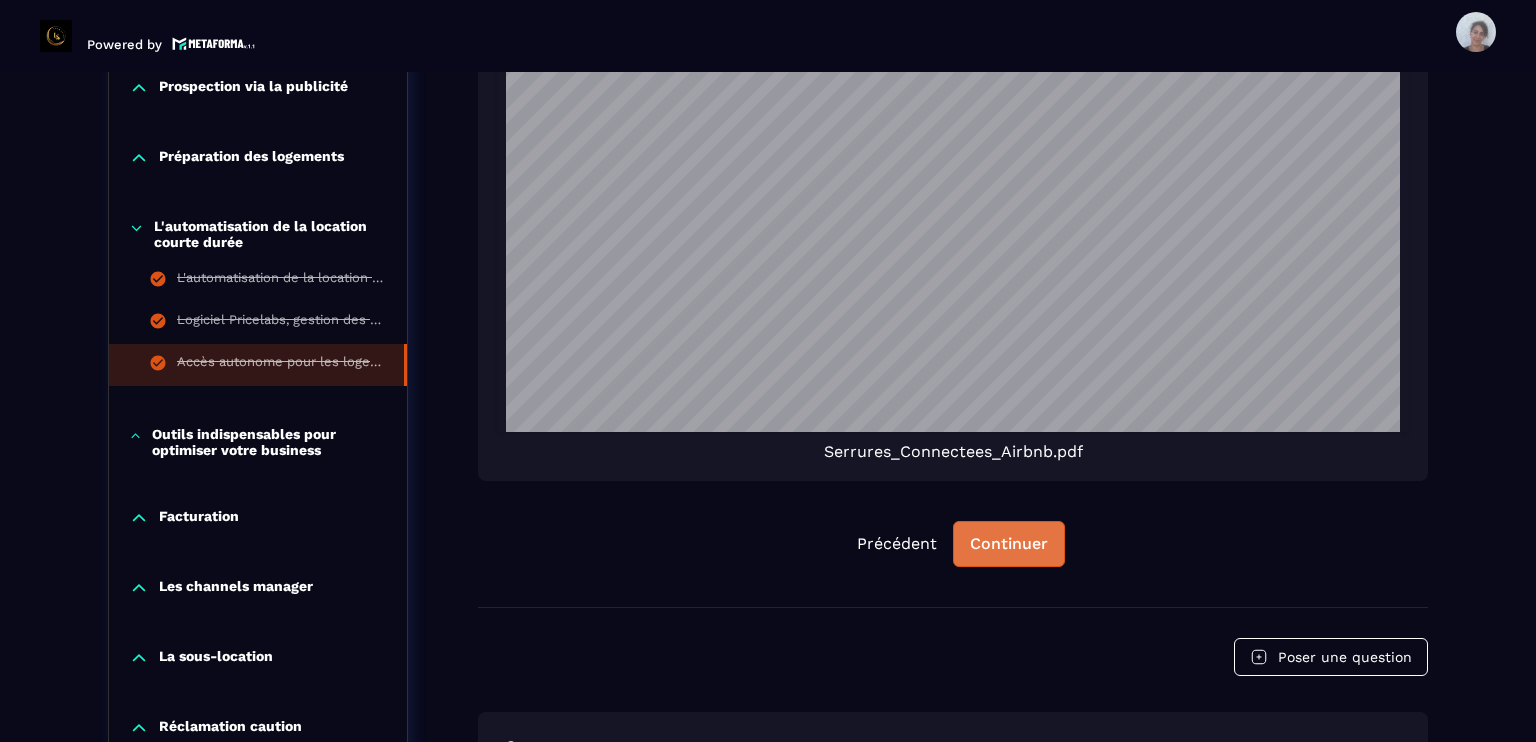 click on "Continuer" at bounding box center [1009, 544] 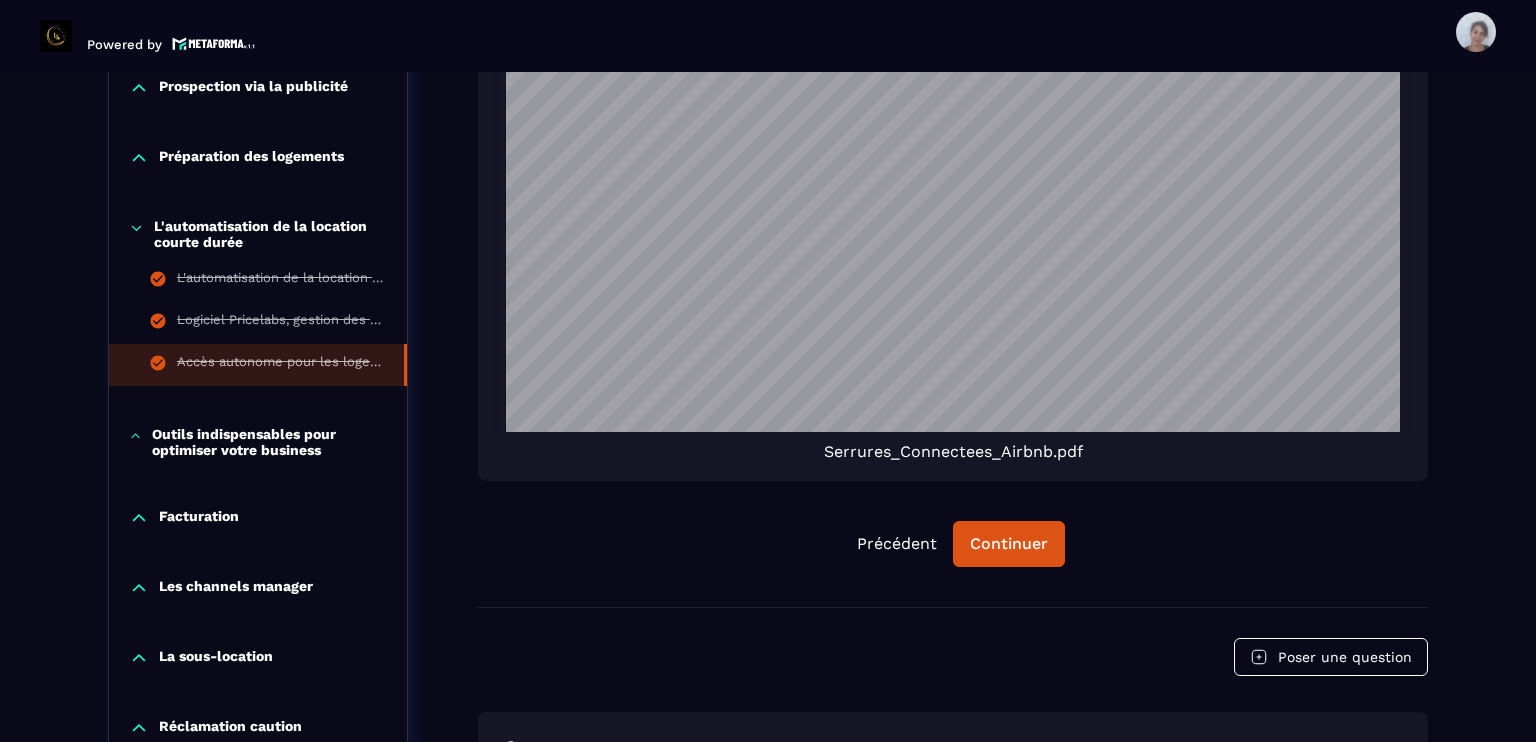 click on "Formations Questions Communauté Événements Formations / La conciergerie 100% automatisée / Accès autonome pour les logements en location saisonnière La conciergerie 100% automatisée Découvrez les fondamentaux de la conciergerie immobilière 100% automatisée.
Cette formation est conçue pour vous permettre de lancer et maîtriser votre activité de conciergerie en toute simplicité.
Vous apprendrez :
✅ Les bases essentielles de la conciergerie pour démarrer sereinement.
✅ Les outils incontournables pour gérer vos clients et vos biens de manière efficace.
✅ L'automatisation des tâches répétitives pour gagner un maximum de temps au quotidien.
Objectif : Vous fournir toutes les clés pour créer une activité rentable et automatisée, tout en gardant du temps pour vous. 29/96 Chapitres 30%  Bienvenue au sein de la formation LCA Votre conciergerie de A à Z Etude de marché Création de logo Votre site internet Création du forfait idéal pour les propriétaires Facturation 30%  2" 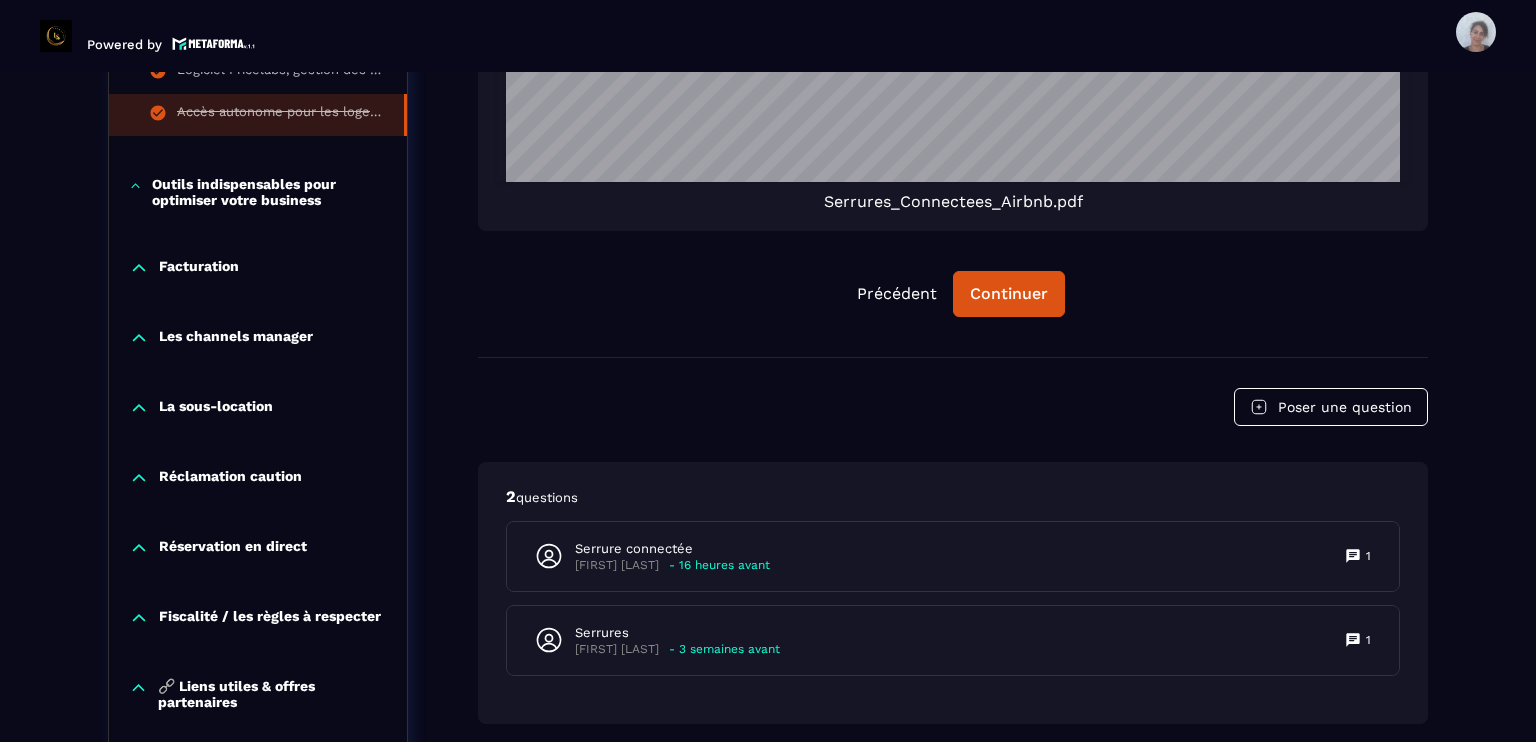 scroll, scrollTop: 1643, scrollLeft: 0, axis: vertical 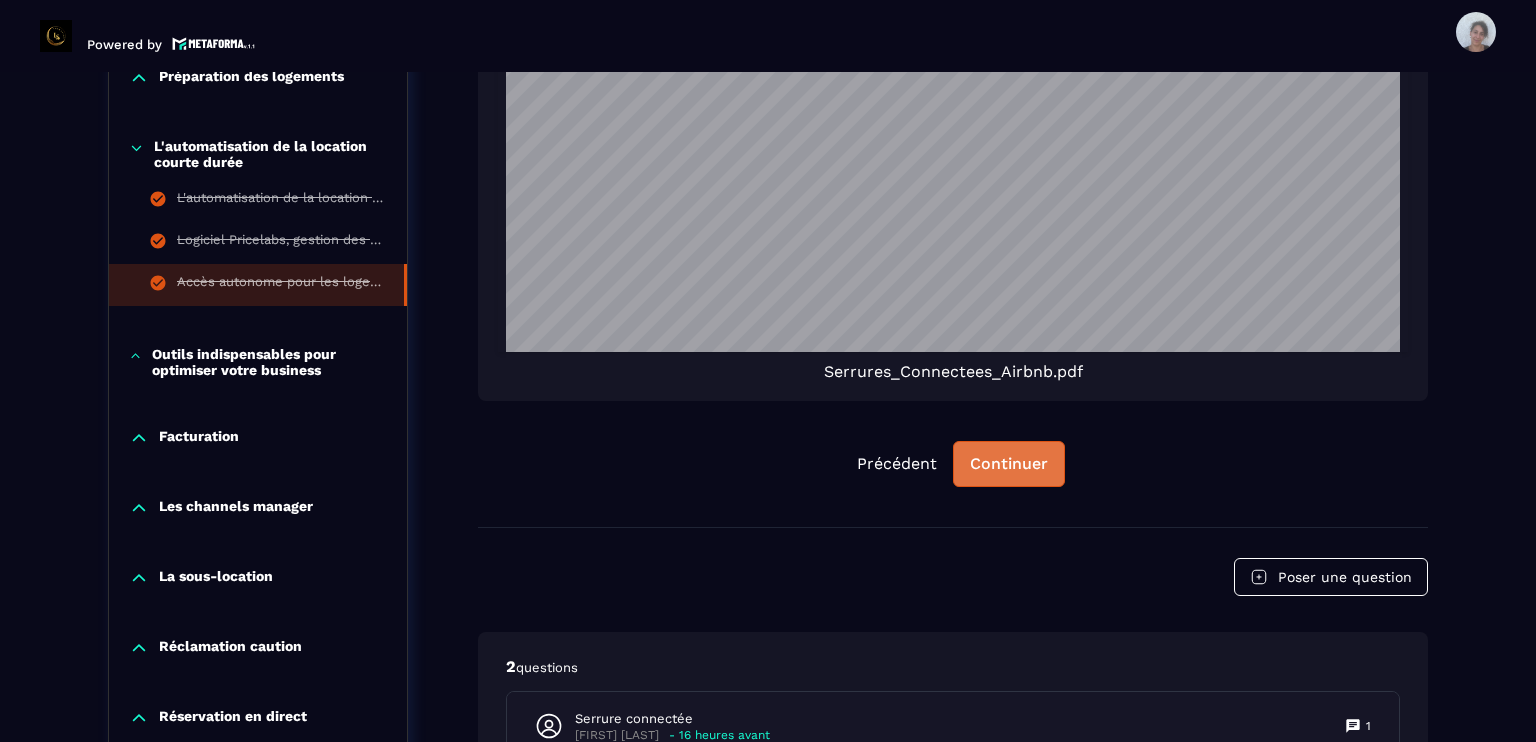 click on "Continuer" at bounding box center [1009, 464] 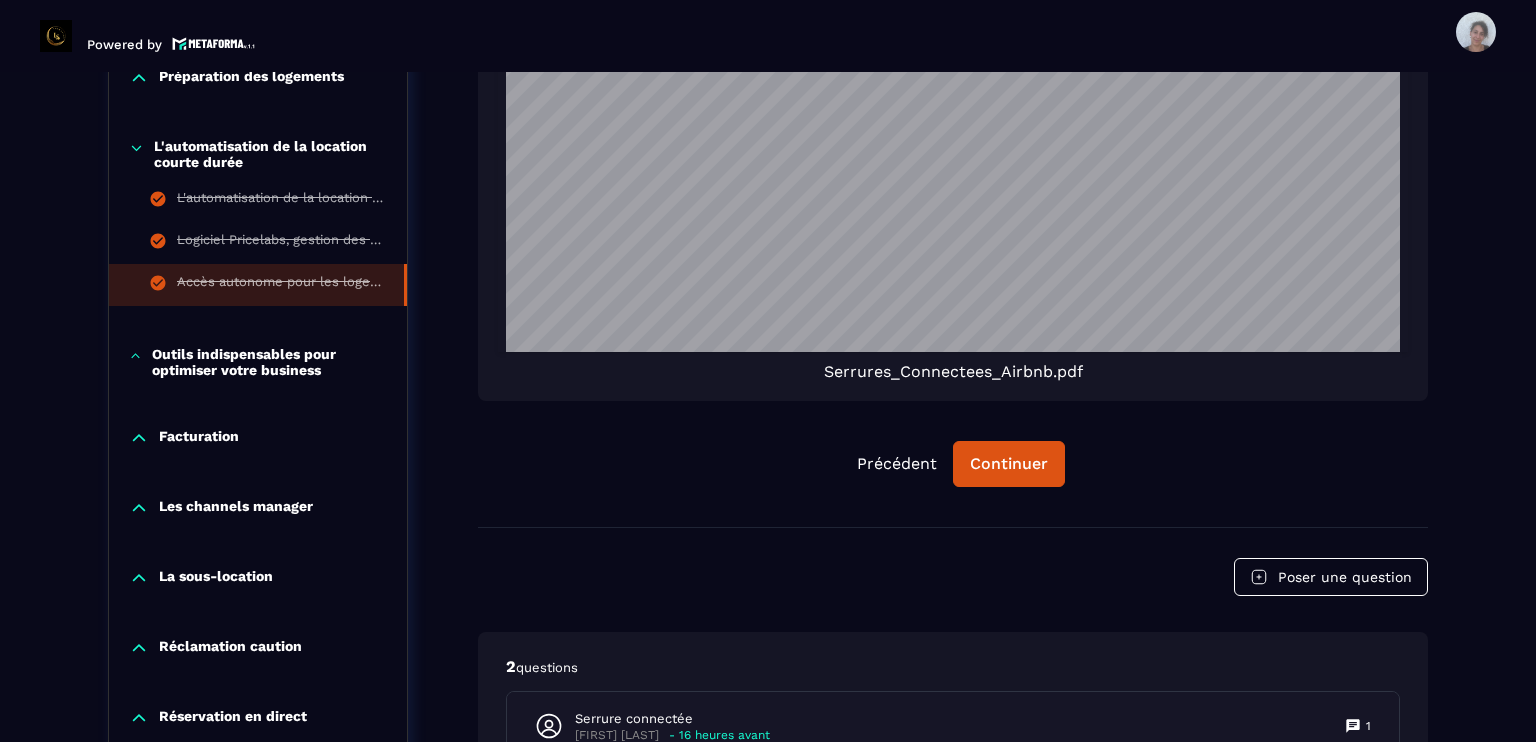 click on "Outils indispensables pour optimiser votre business" at bounding box center (269, 362) 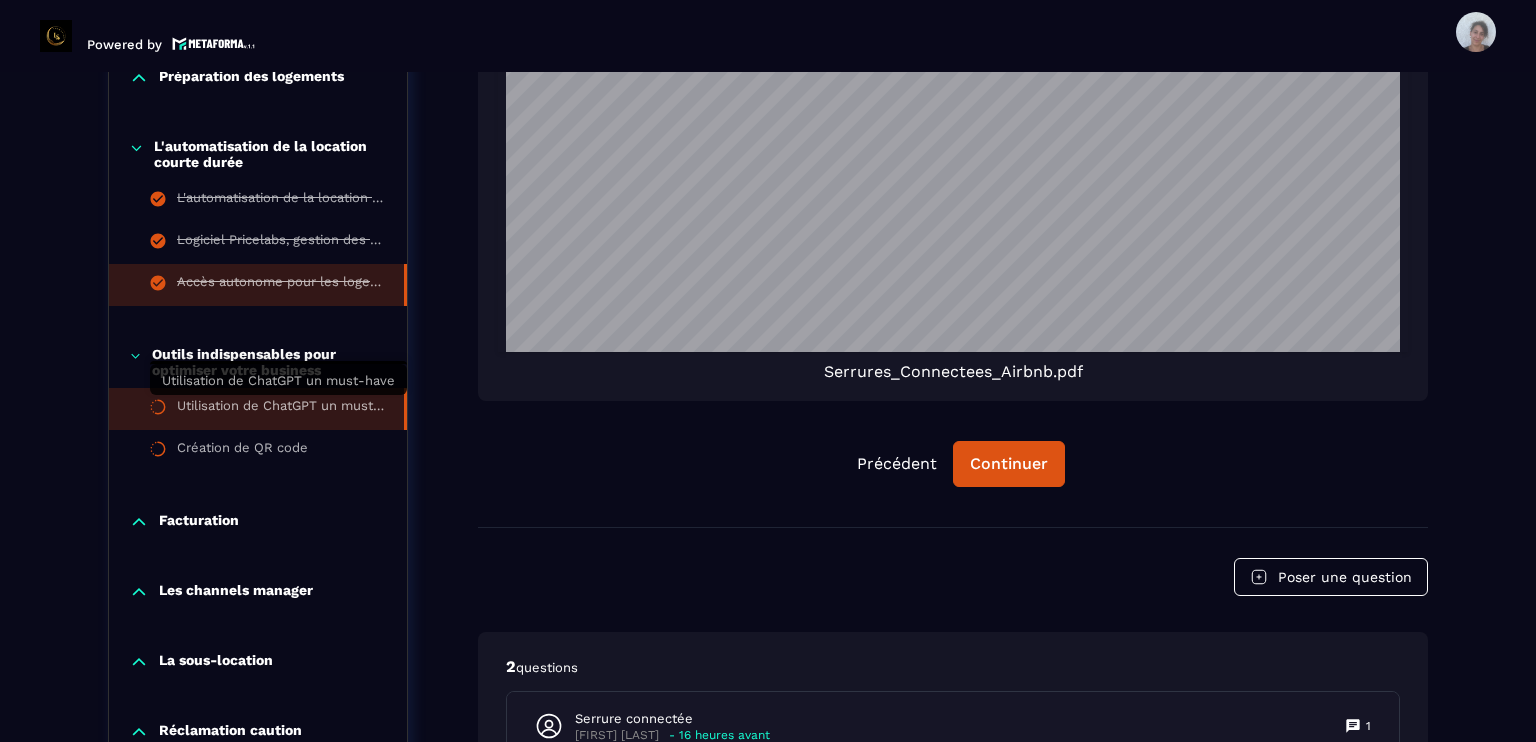 click on "Utilisation de ChatGPT un must-have" at bounding box center (280, 409) 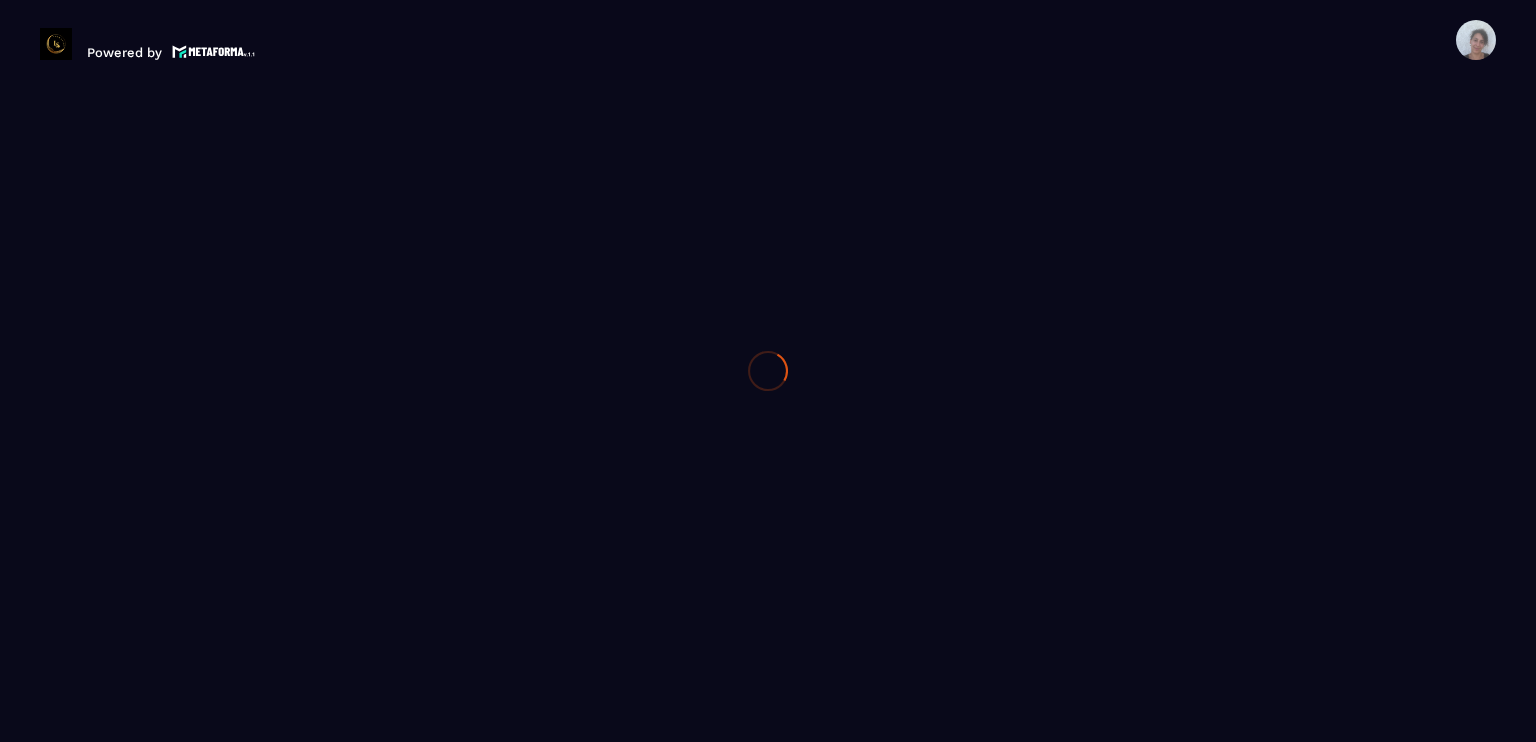 scroll, scrollTop: 0, scrollLeft: 0, axis: both 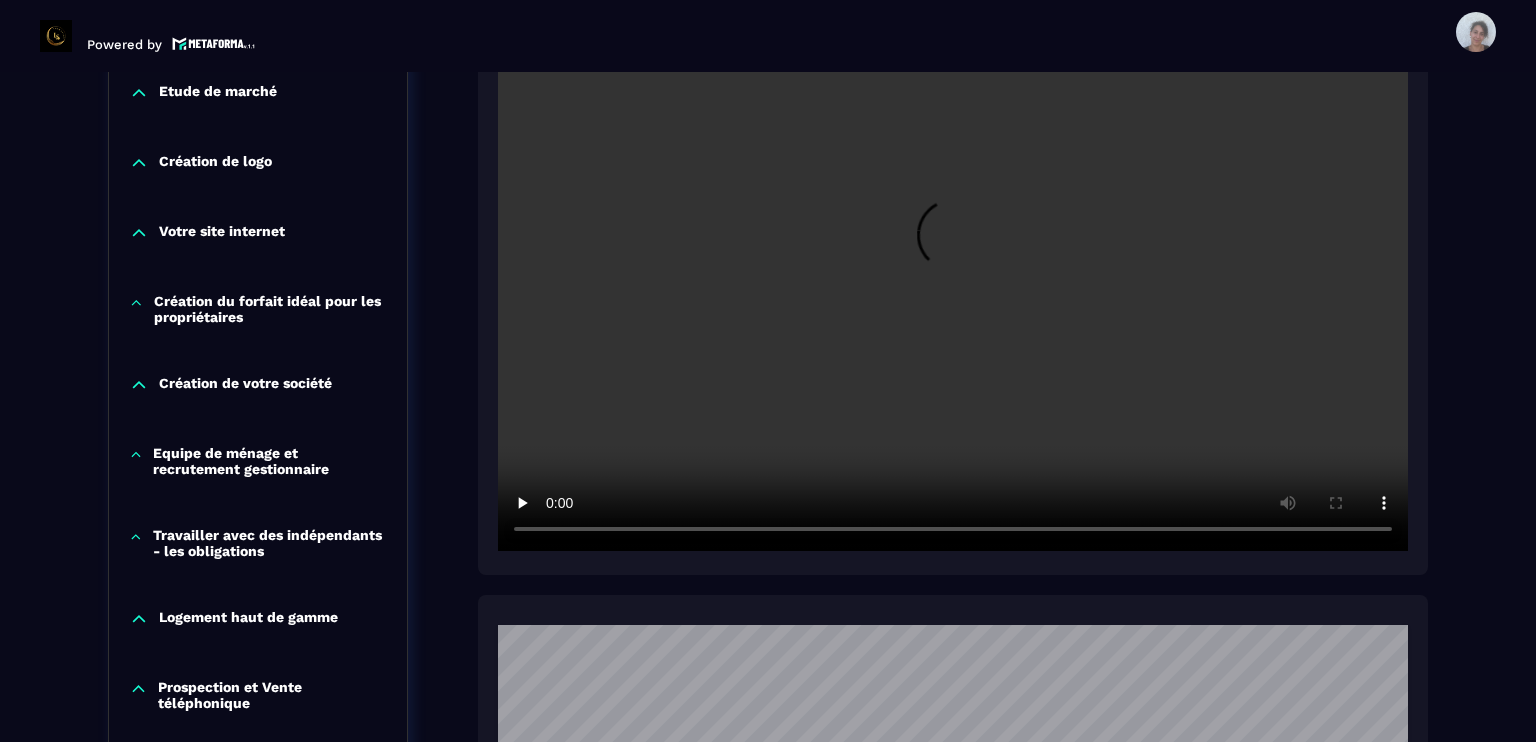 type 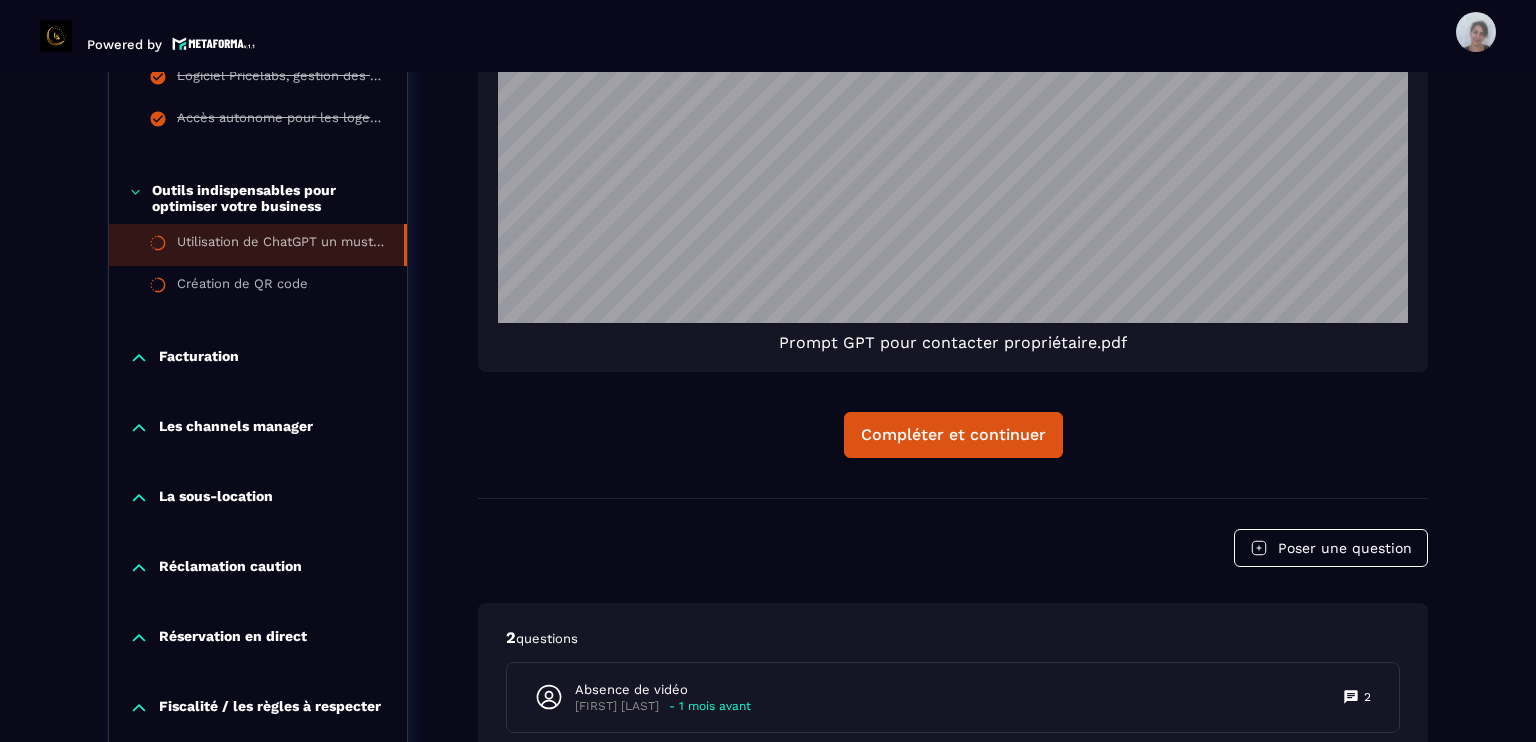 scroll, scrollTop: 1808, scrollLeft: 0, axis: vertical 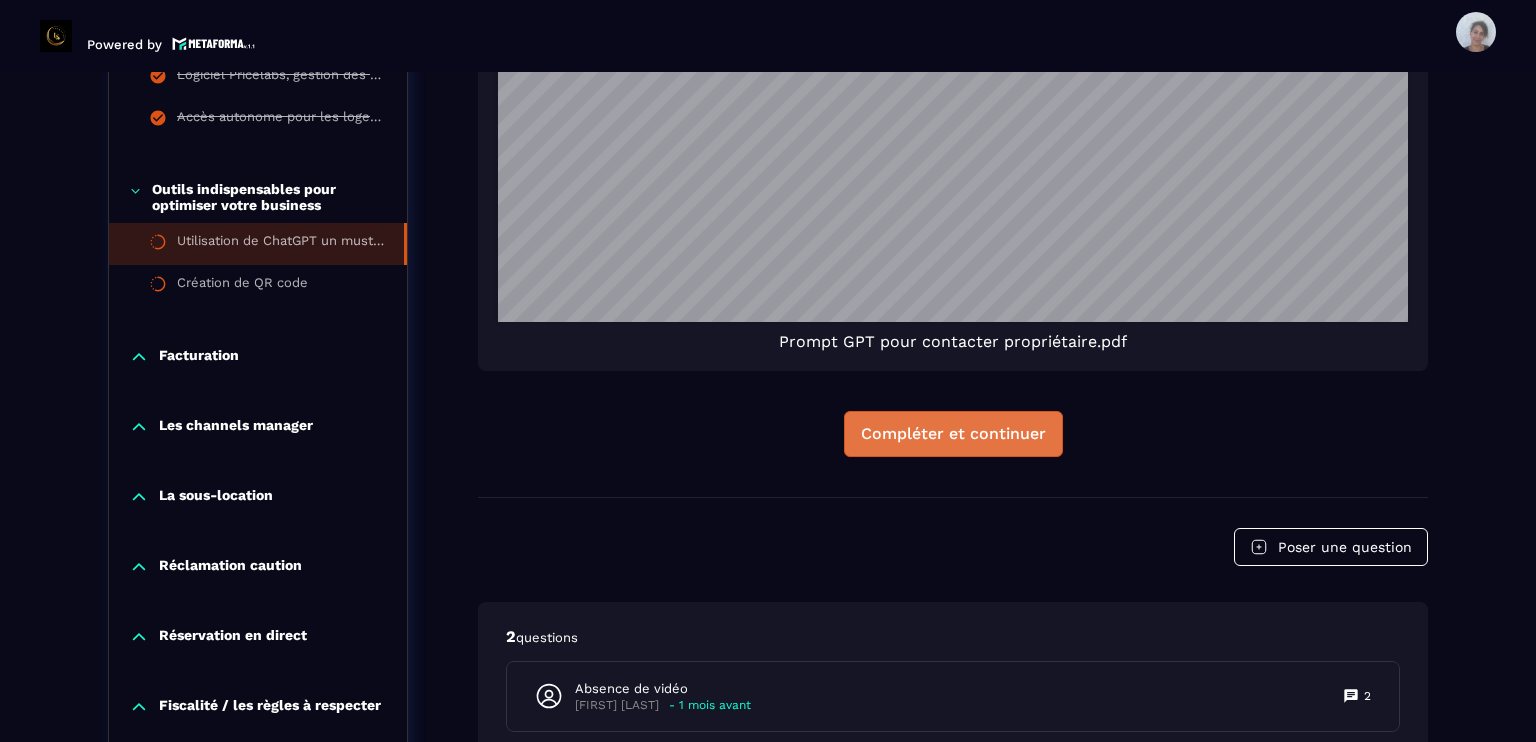 click on "Compléter et continuer" at bounding box center (953, 434) 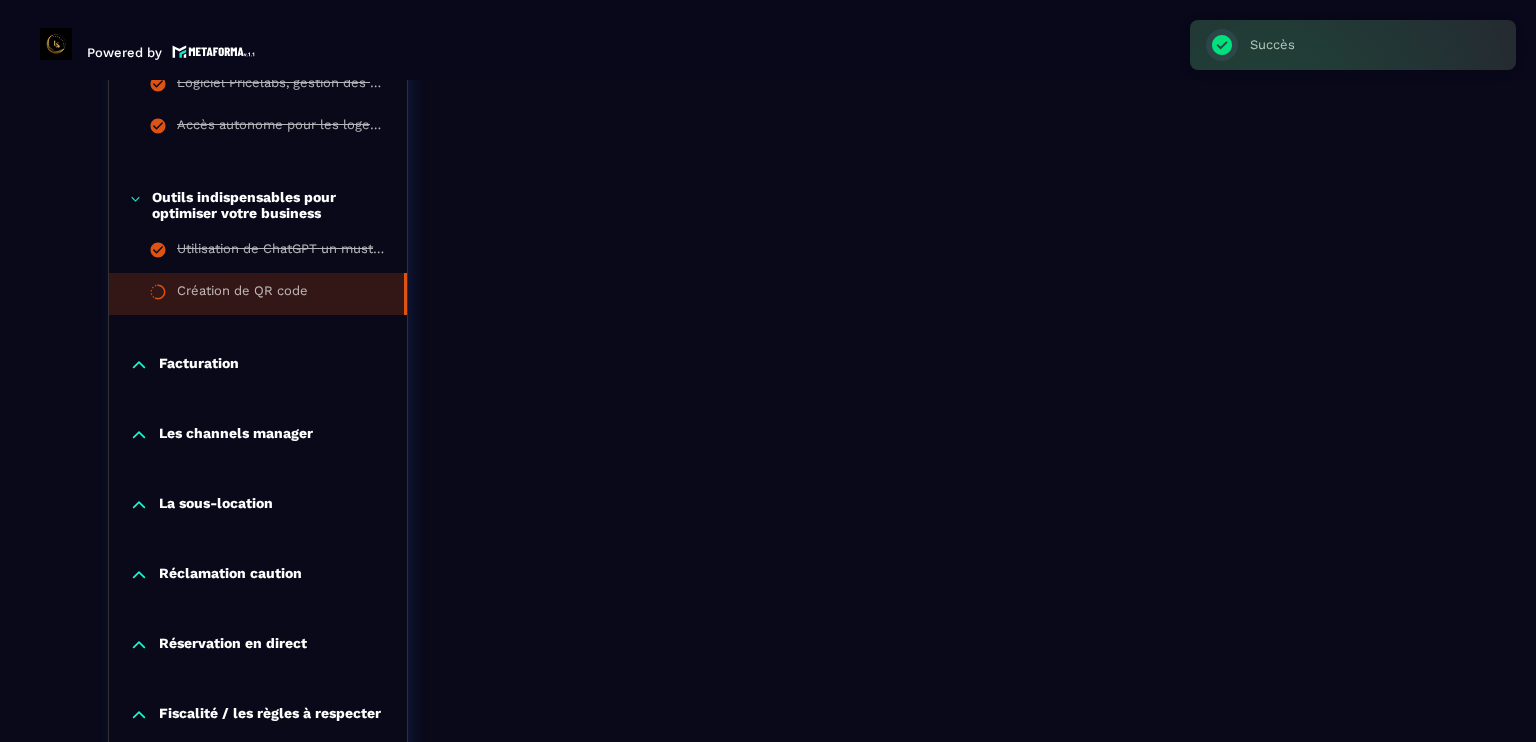scroll, scrollTop: 8, scrollLeft: 0, axis: vertical 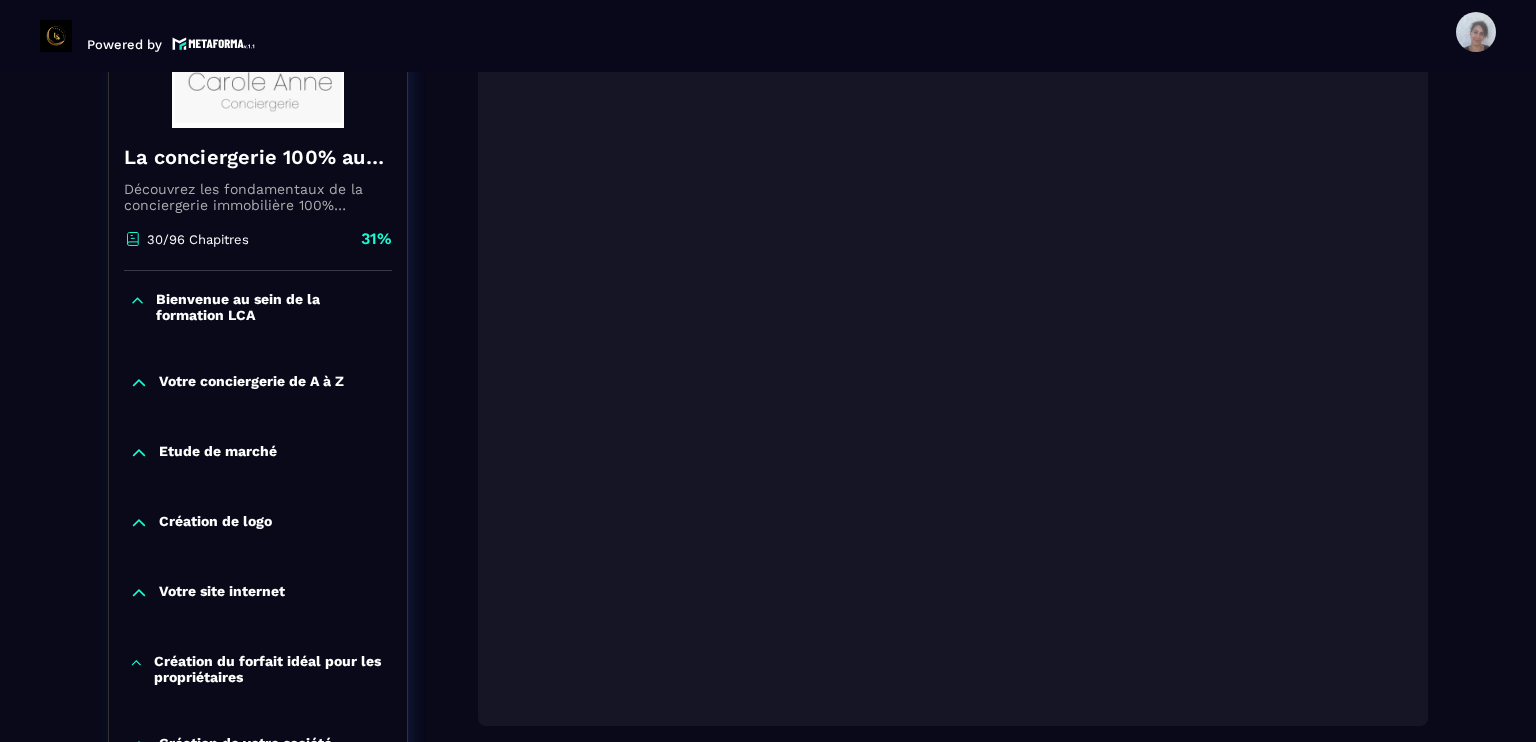 click on "Formations Questions Communauté Événements Formations / La conciergerie 100% automatisée / Création de QR code La conciergerie 100% automatisée Découvrez les fondamentaux de la conciergerie immobilière 100% automatisée.
Cette formation est conçue pour vous permettre de lancer et maîtriser votre activité de conciergerie en toute simplicité.
Vous apprendrez :
✅ Les bases essentielles de la conciergerie pour démarrer sereinement.
✅ Les outils incontournables pour gérer vos clients et vos biens de manière efficace.
✅ L'automatisation des tâches répétitives pour gagner un maximum de temps au quotidien.
Objectif : Vous fournir toutes les clés pour créer une activité rentable et automatisée, tout en gardant du temps pour vous. 30/96 Chapitres 31%  Bienvenue au sein de la formation LCA Votre conciergerie de A à Z Etude de marché Création de logo Votre site internet Création du forfait idéal pour les propriétaires Création de votre société Logement haut de gamme 31%" 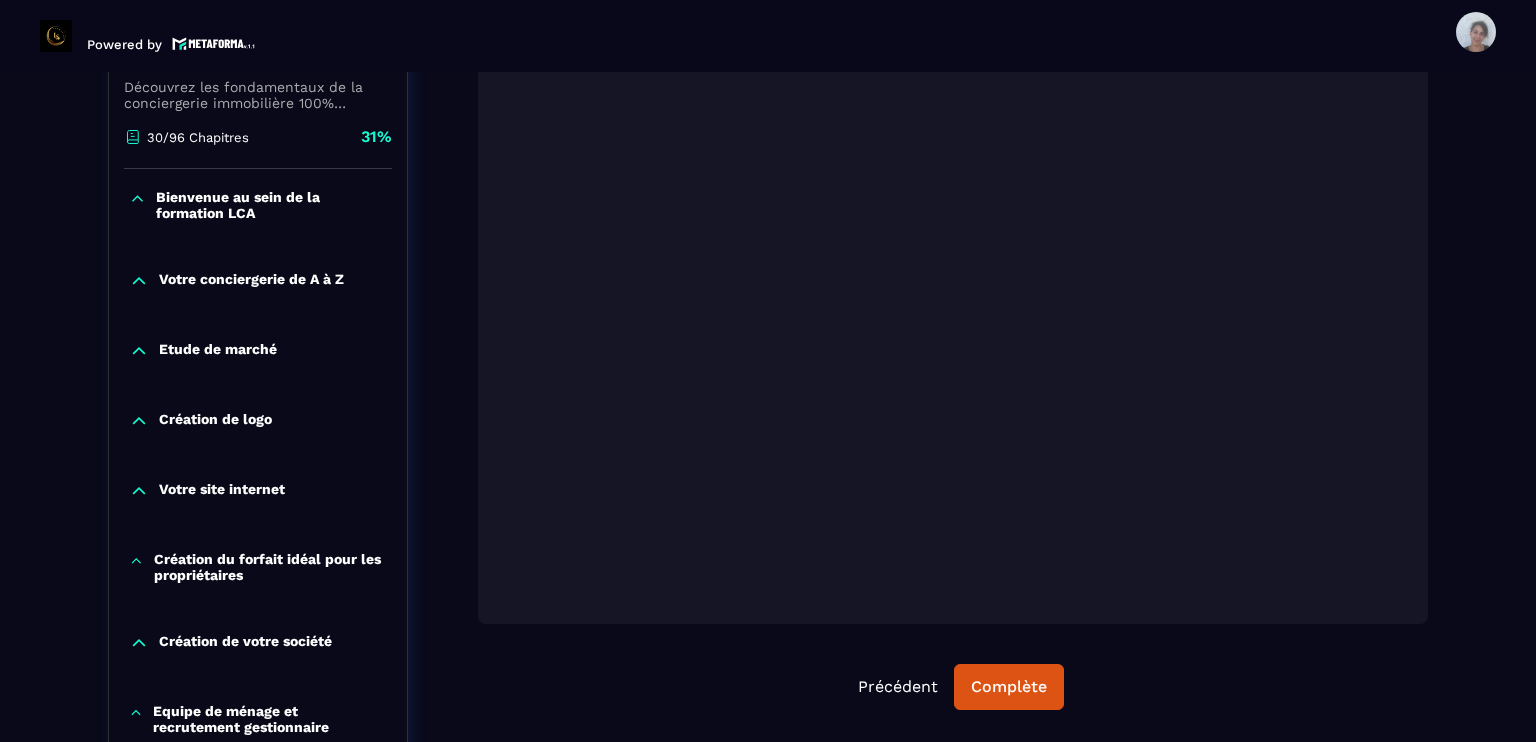 scroll, scrollTop: 488, scrollLeft: 0, axis: vertical 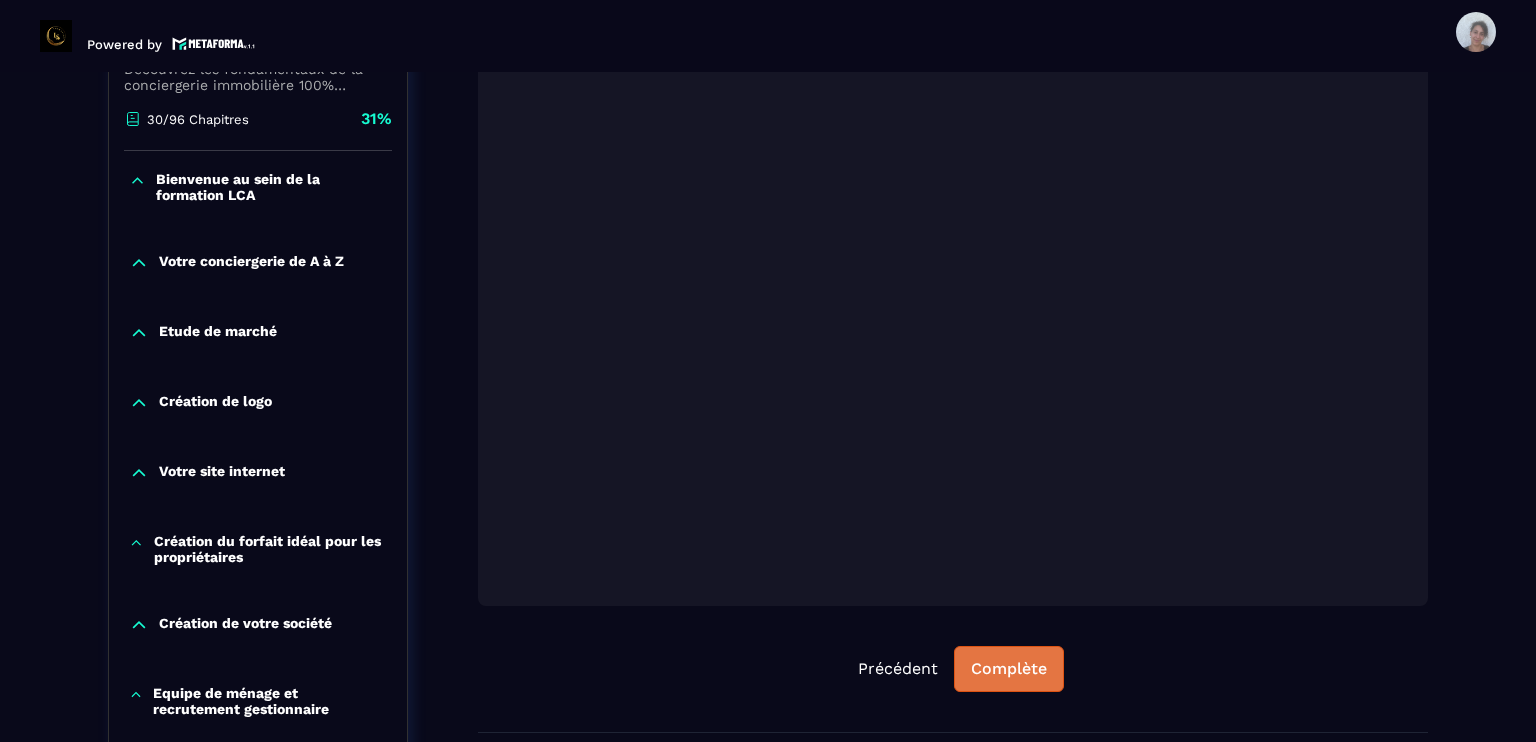 click on "Complète" at bounding box center (1009, 669) 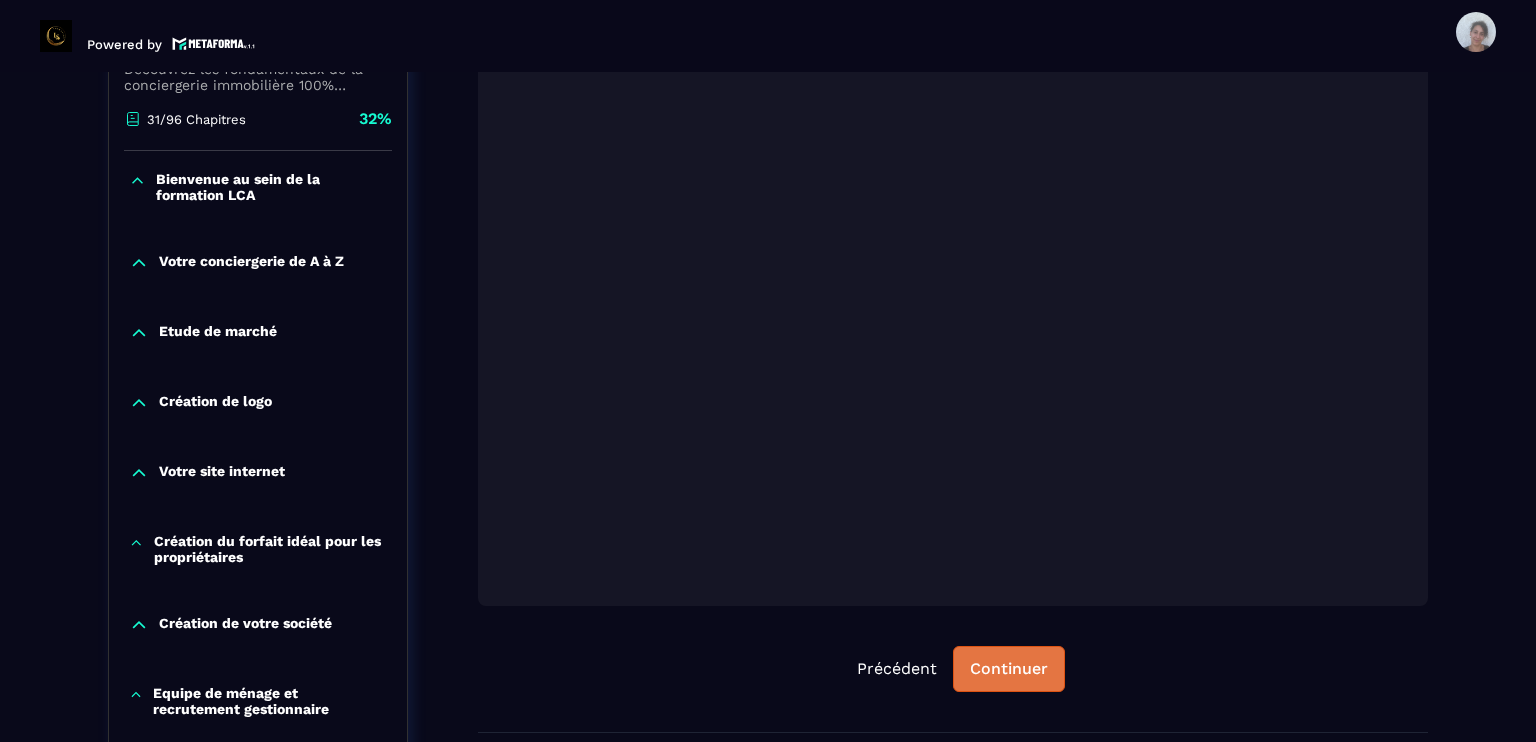 type 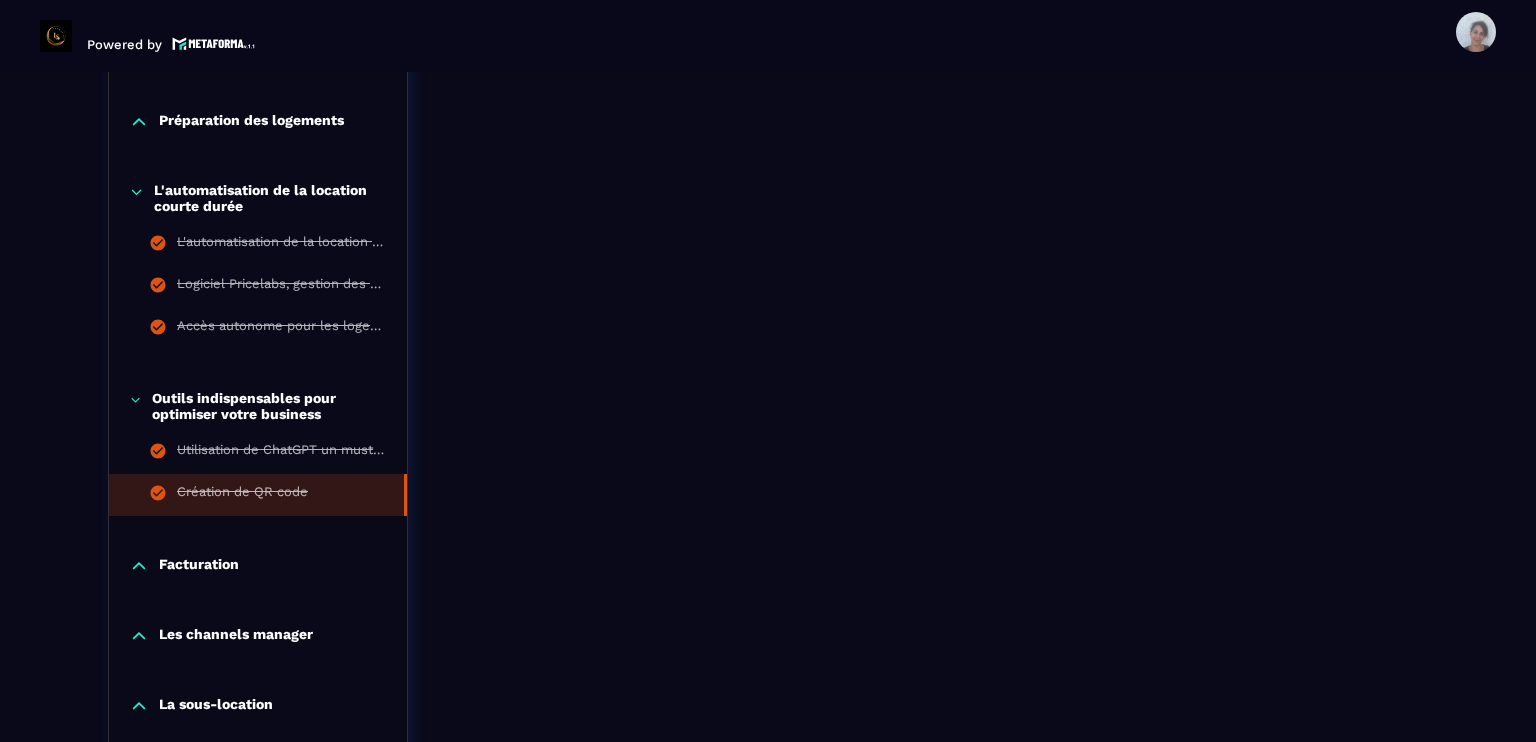 scroll, scrollTop: 1648, scrollLeft: 0, axis: vertical 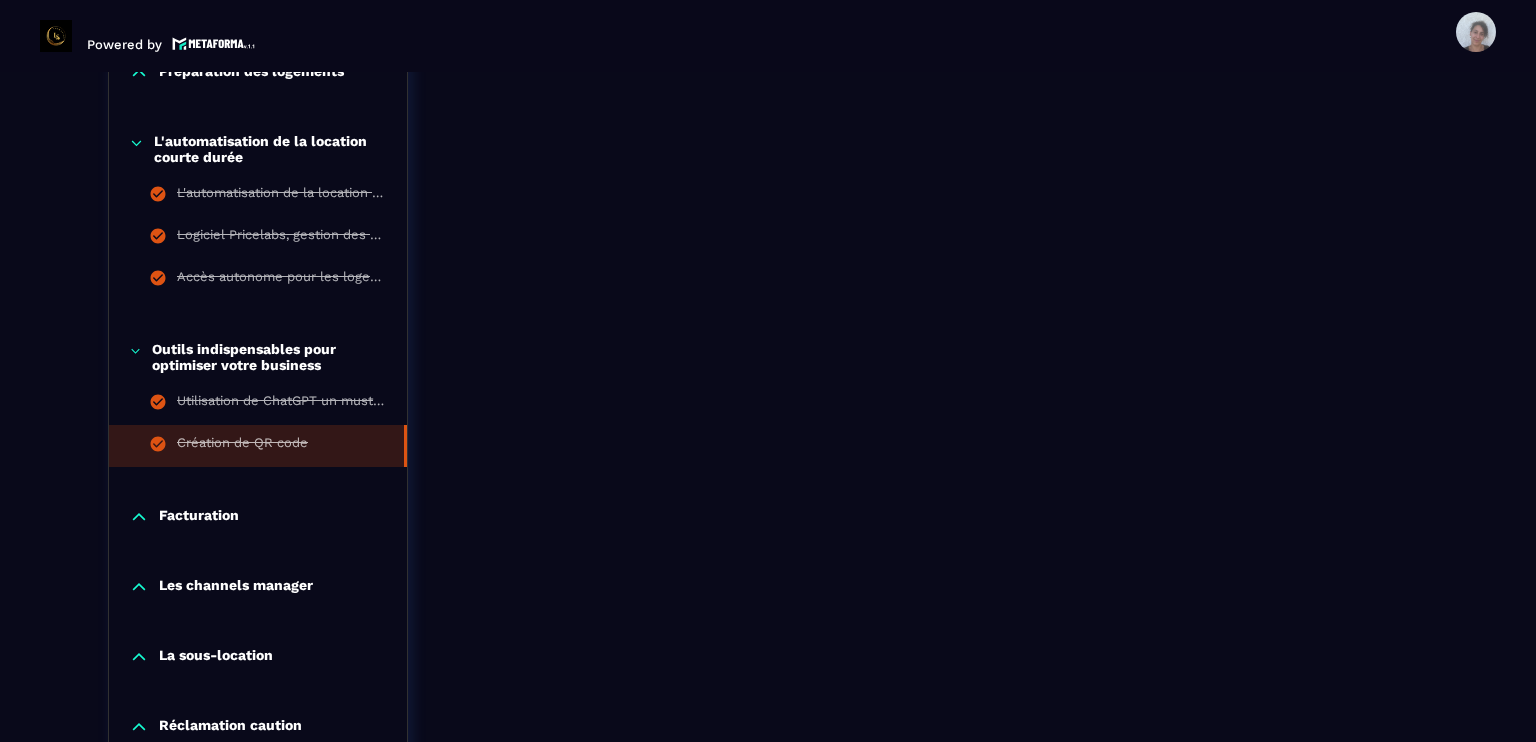 click on "Facturation" at bounding box center (199, 517) 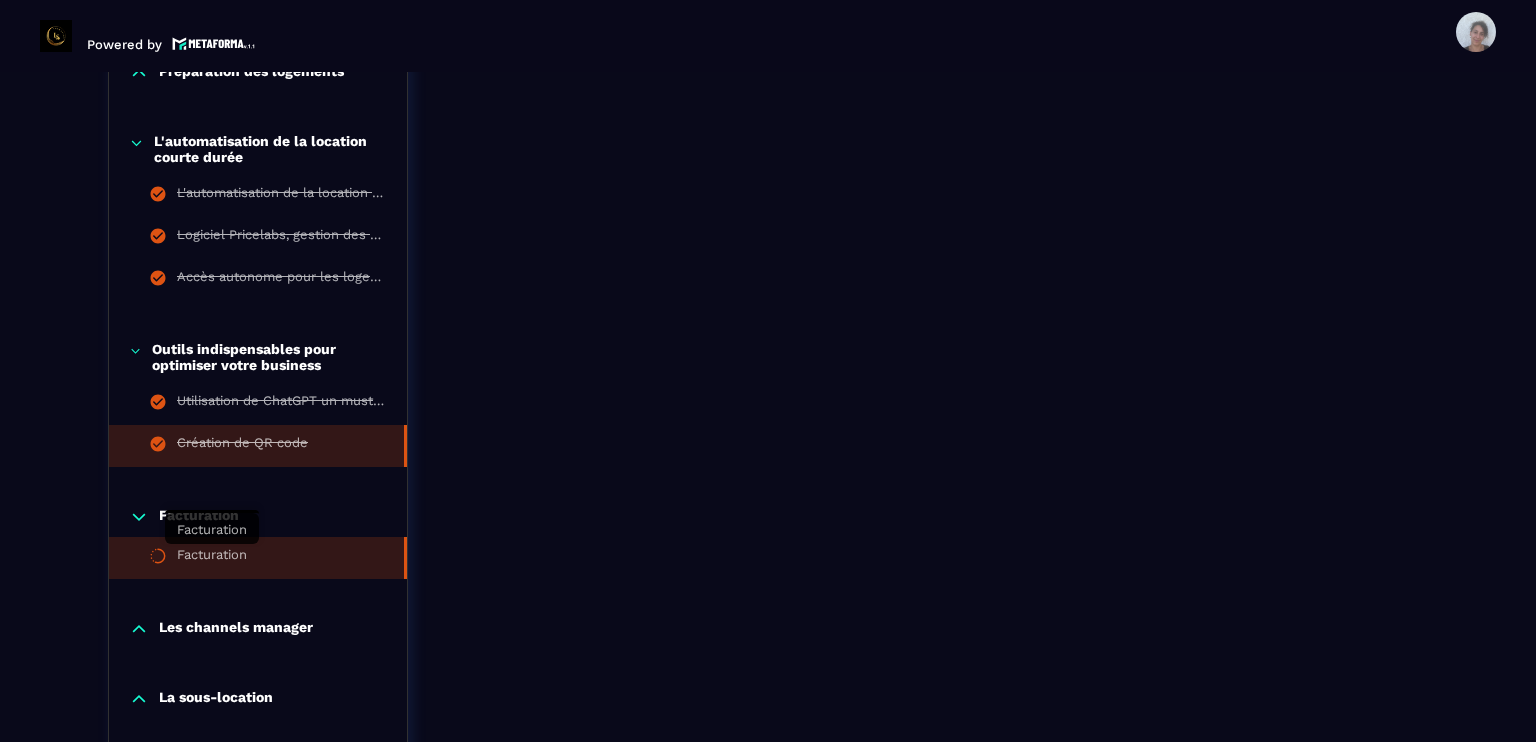 click on "Facturation" at bounding box center (212, 558) 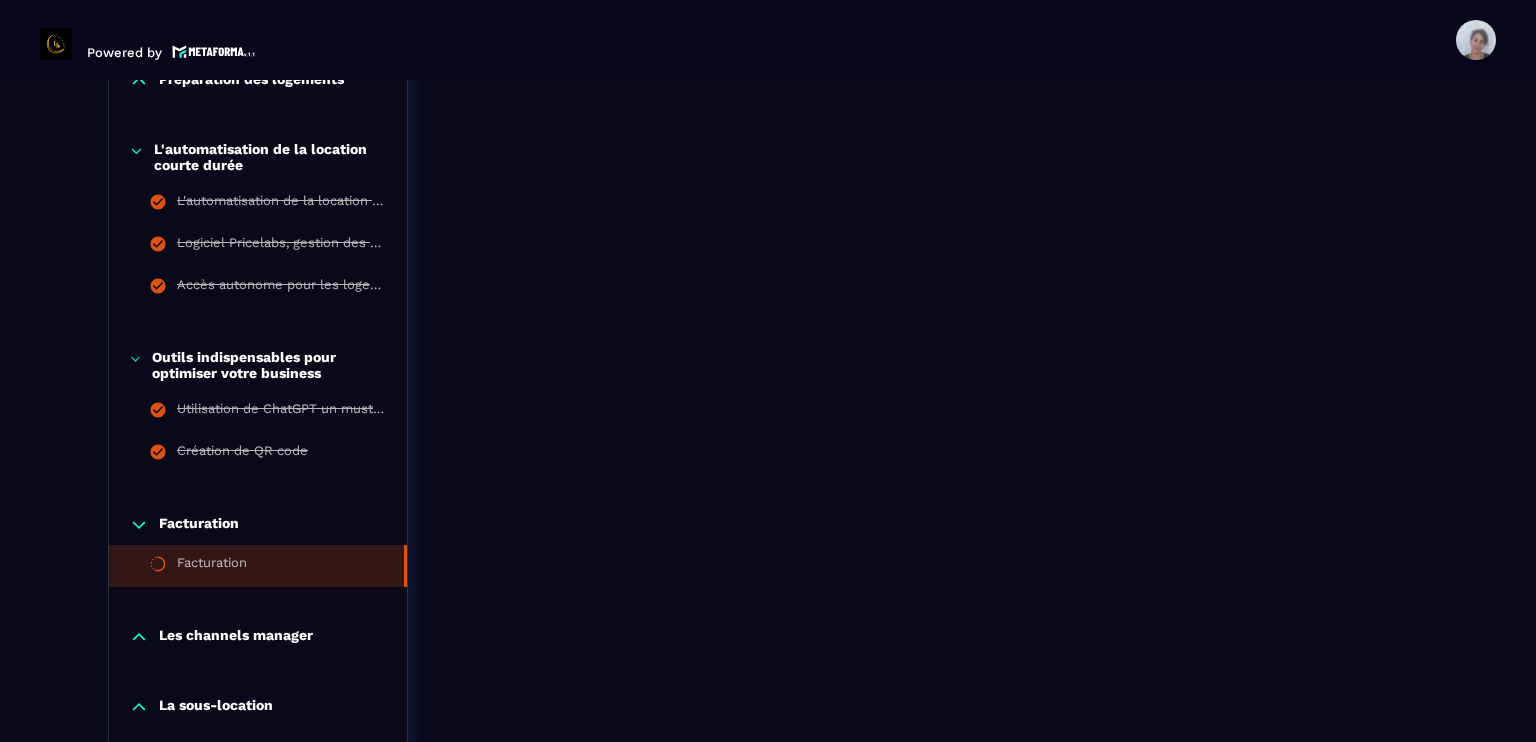 scroll, scrollTop: 8, scrollLeft: 0, axis: vertical 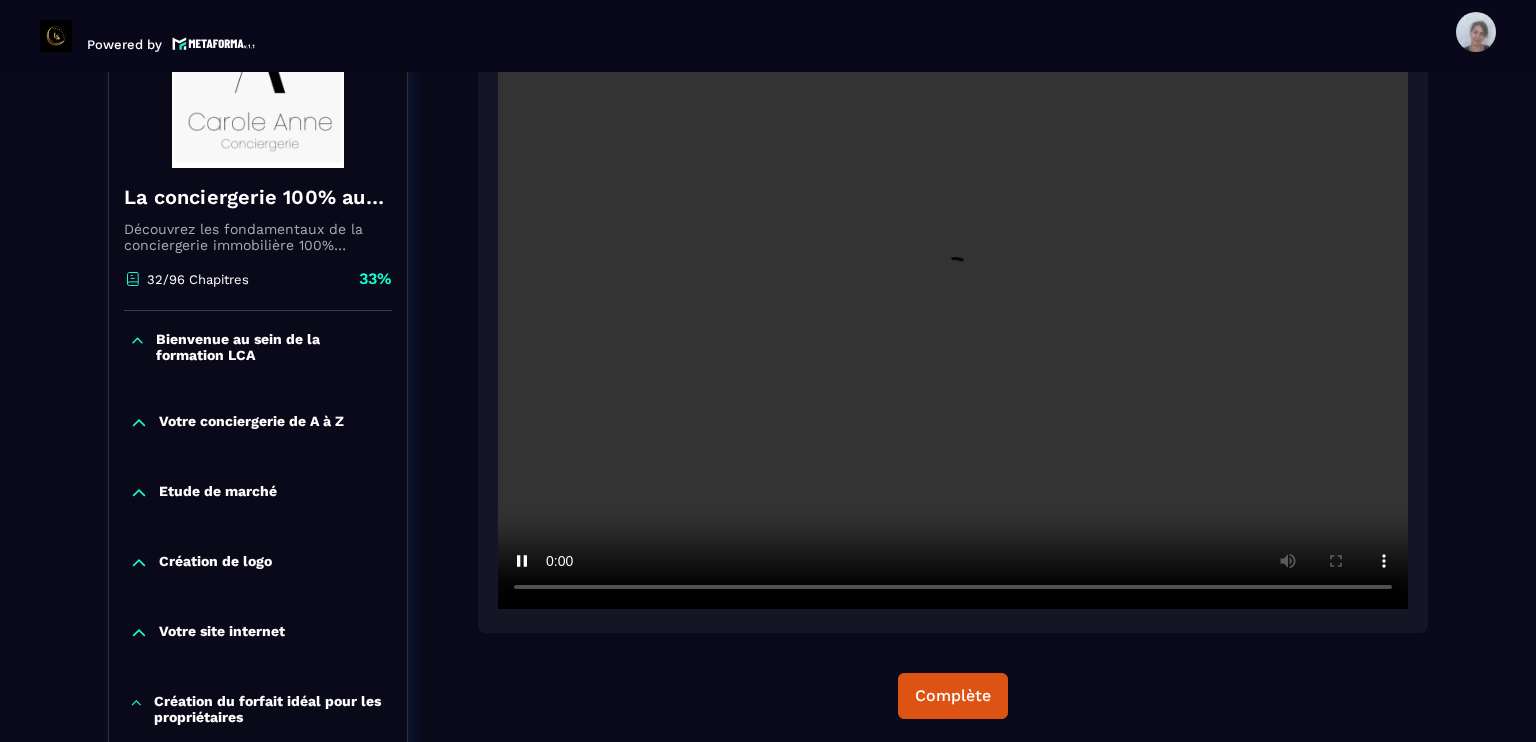 click on "Complète" 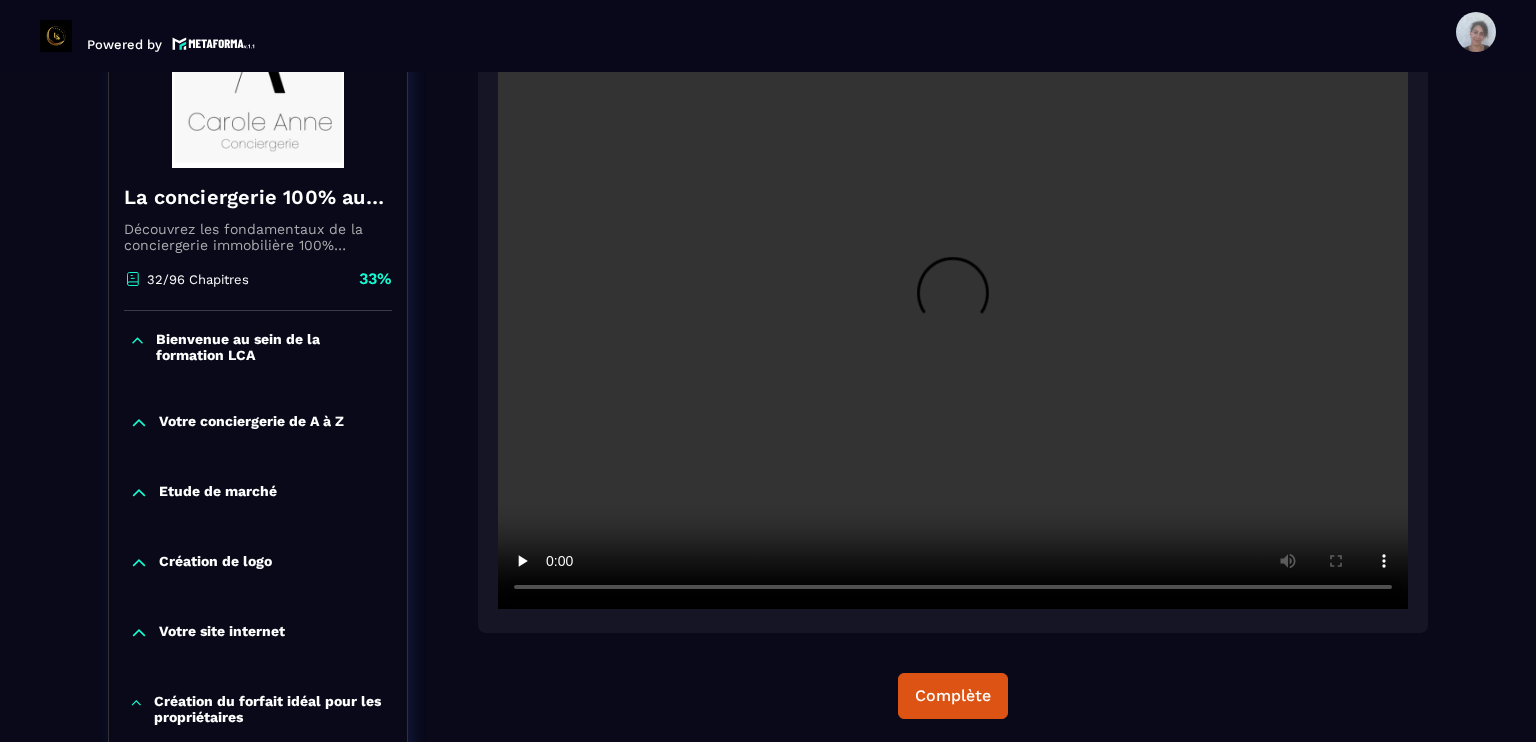 type 